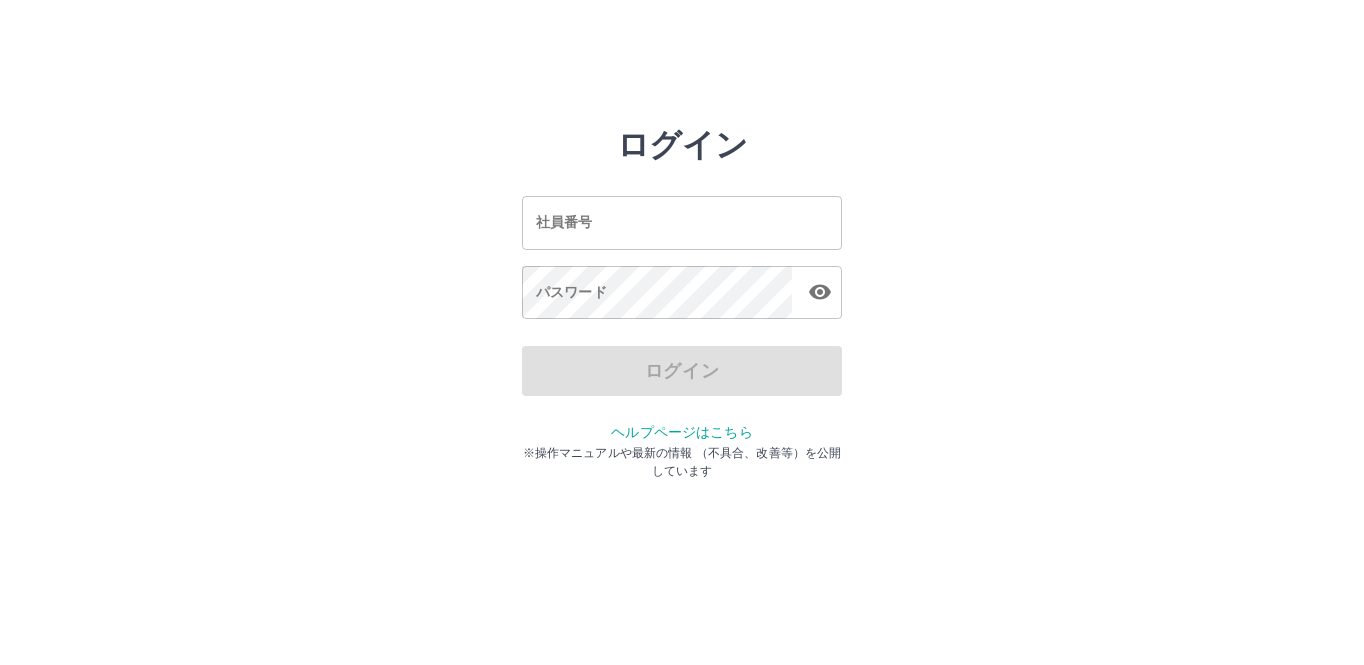 scroll, scrollTop: 0, scrollLeft: 0, axis: both 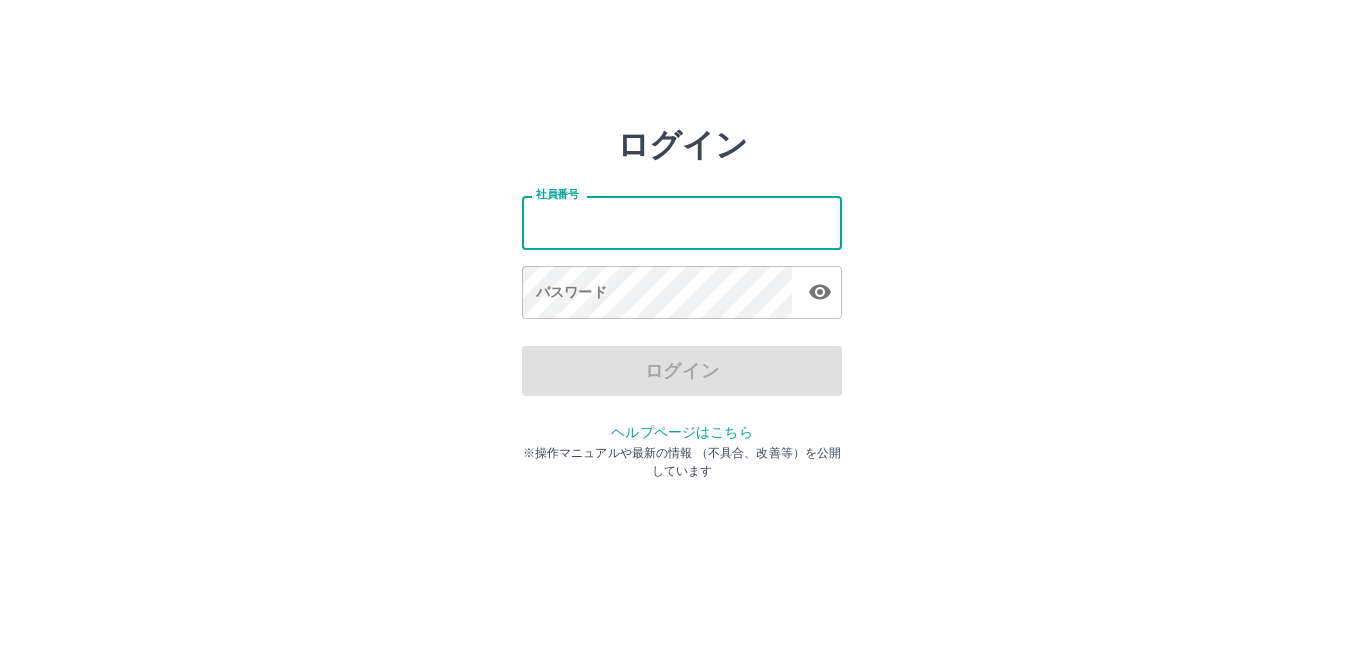 click on "社員番号" at bounding box center (682, 222) 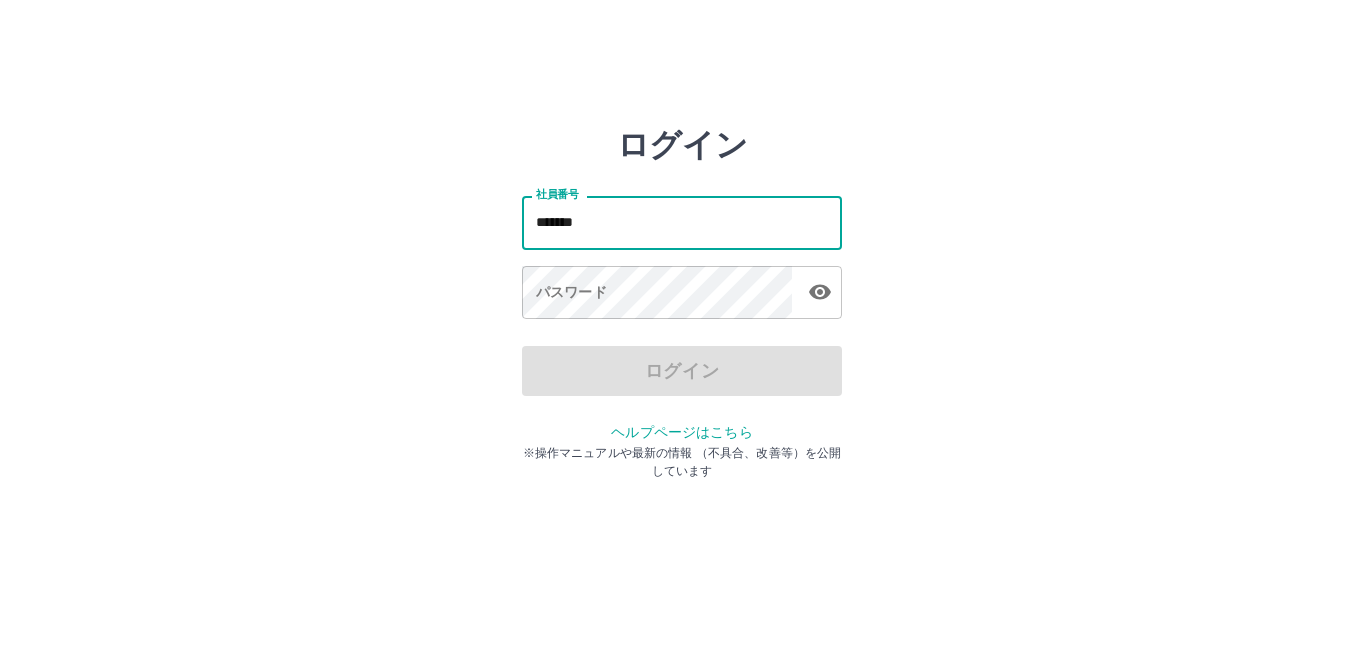 type on "*******" 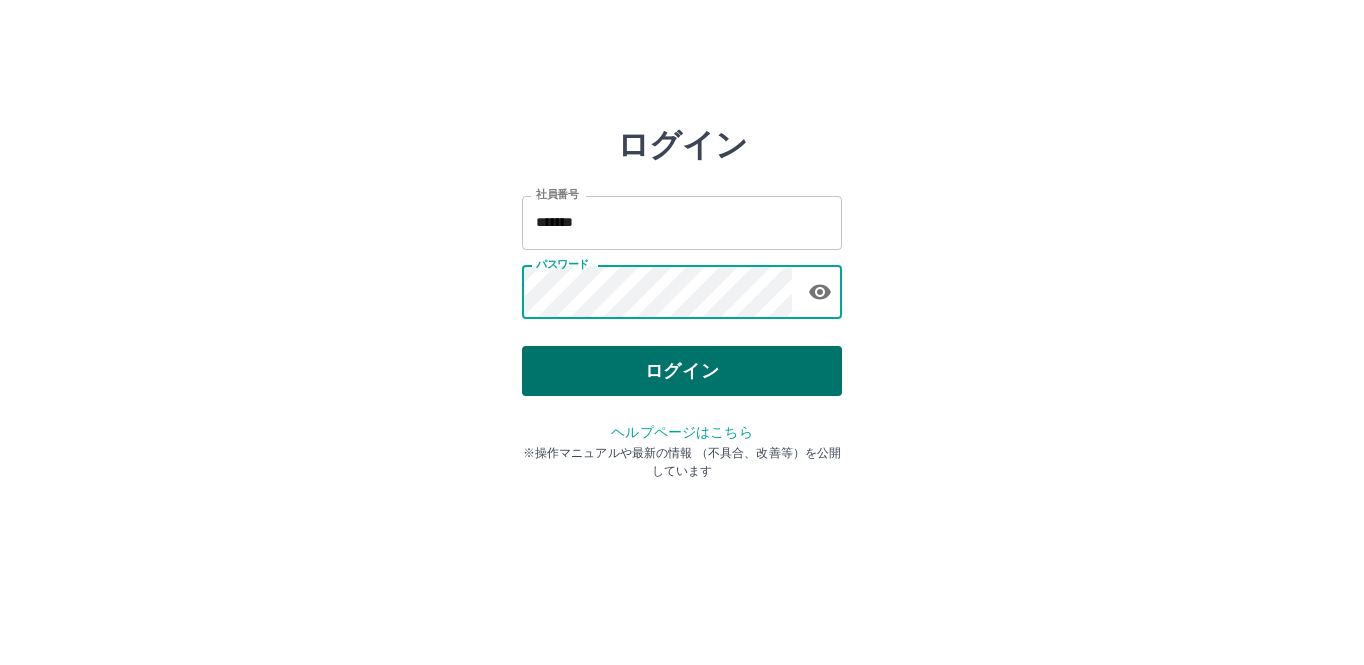 click on "ログイン" at bounding box center [682, 371] 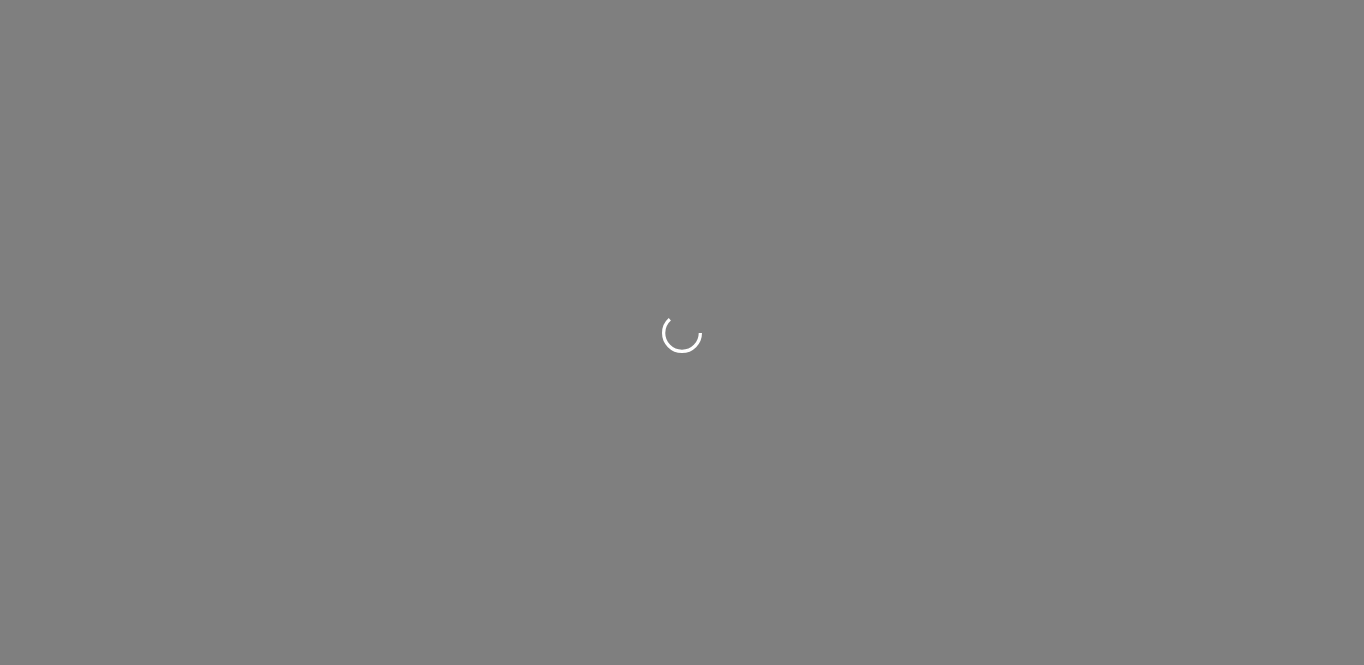 scroll, scrollTop: 0, scrollLeft: 0, axis: both 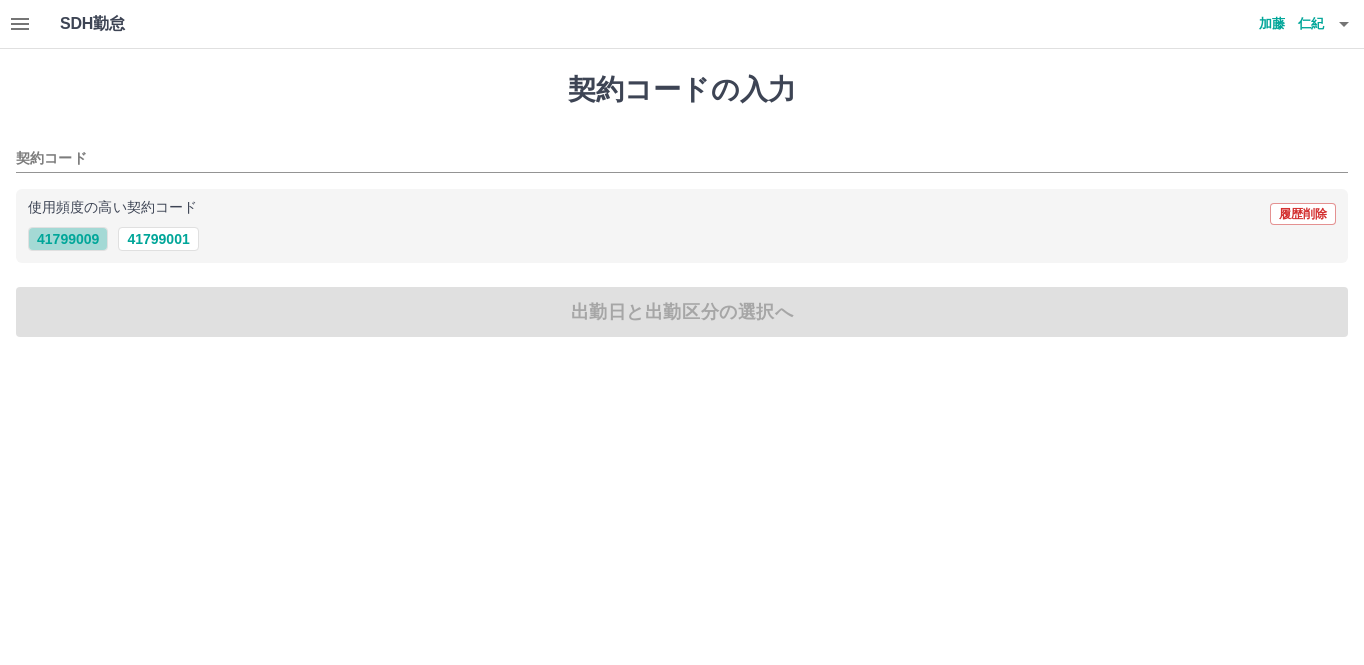 click on "41799009" at bounding box center [68, 239] 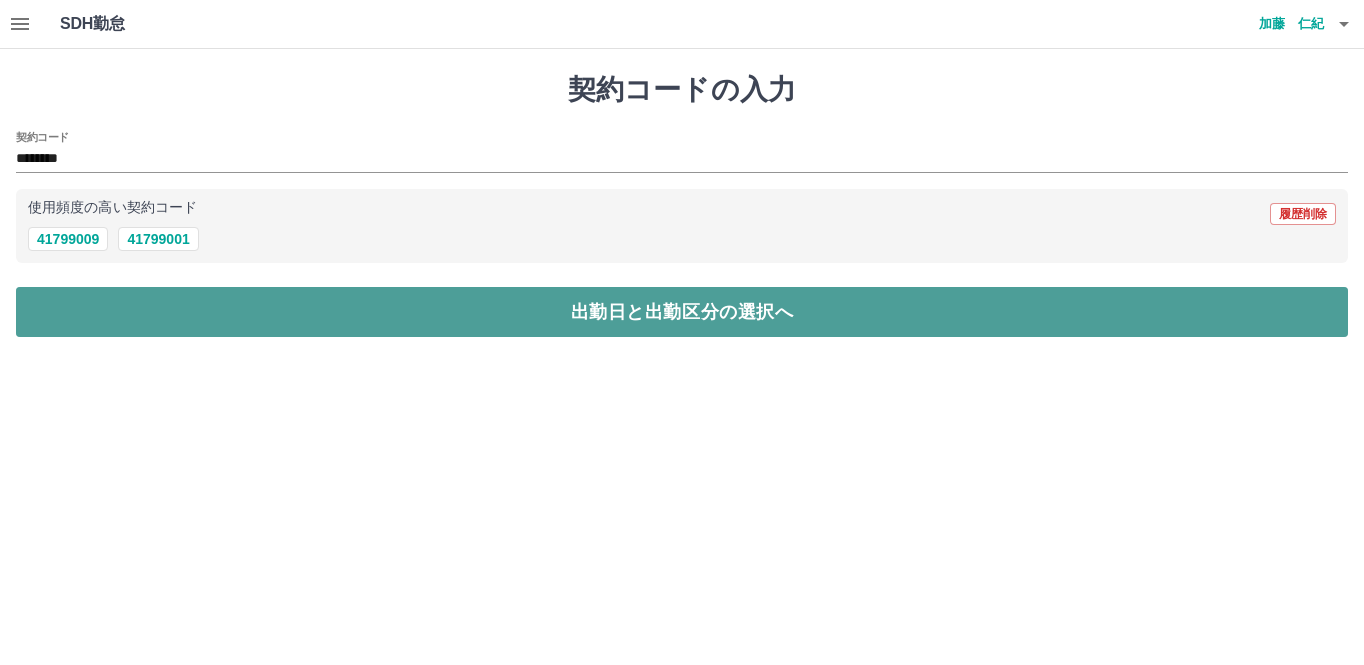 click on "出勤日と出勤区分の選択へ" at bounding box center (682, 312) 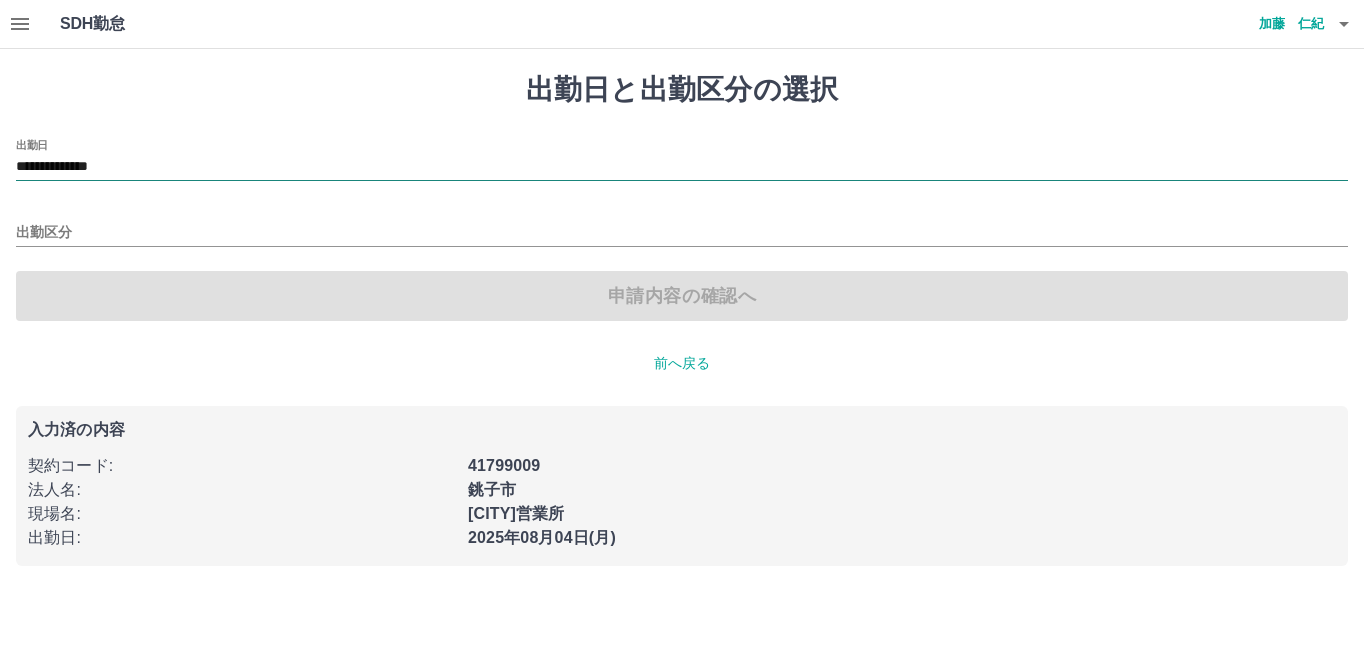 click on "**********" at bounding box center (682, 167) 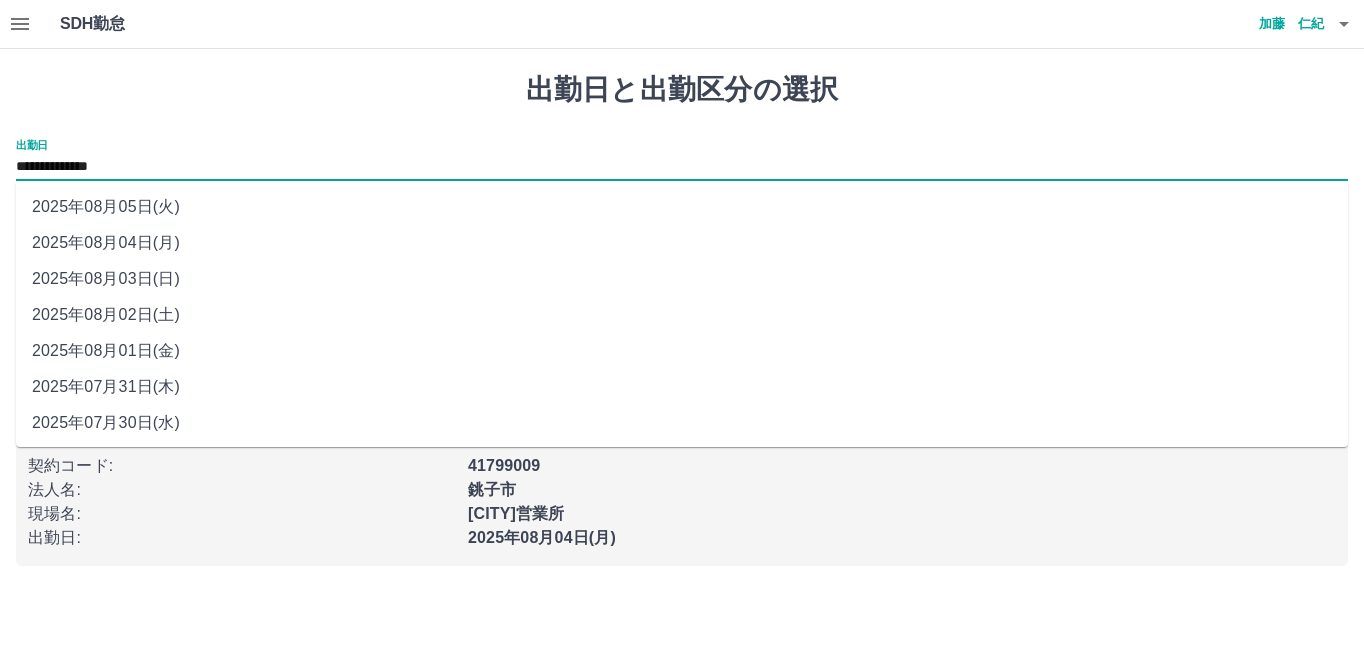 click on "2025年08月02日(土)" at bounding box center [682, 315] 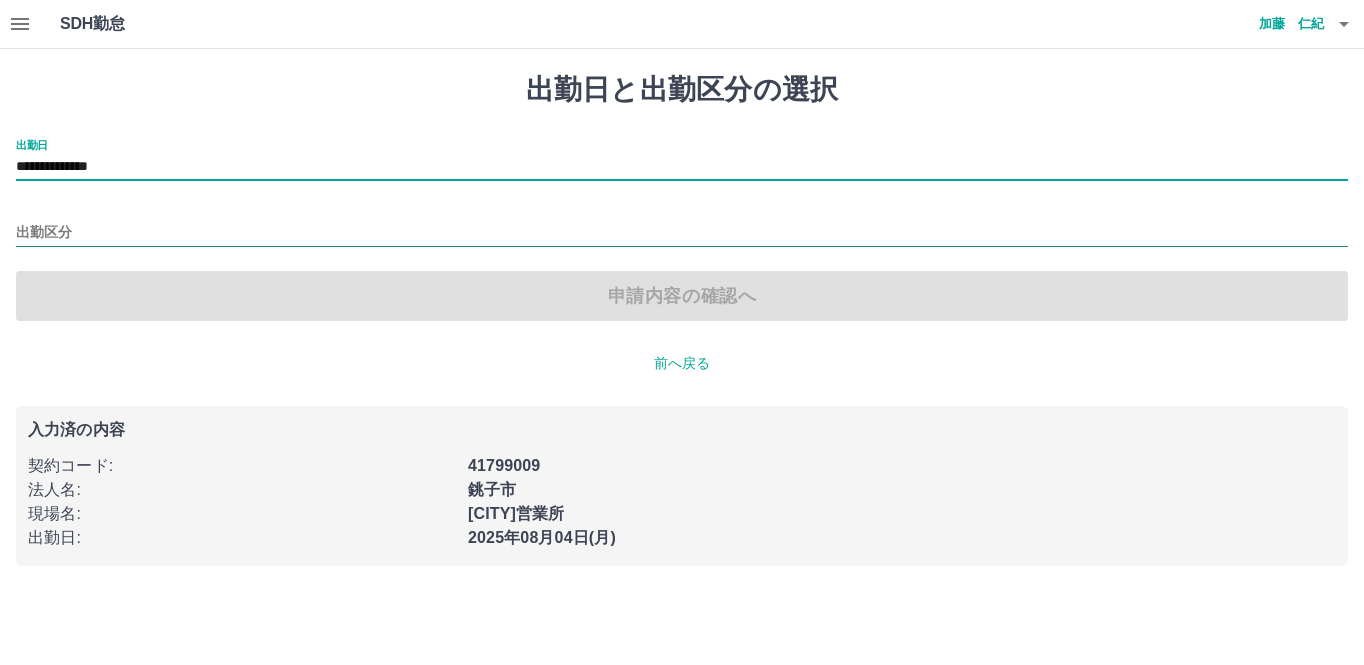 click on "出勤区分" at bounding box center [682, 233] 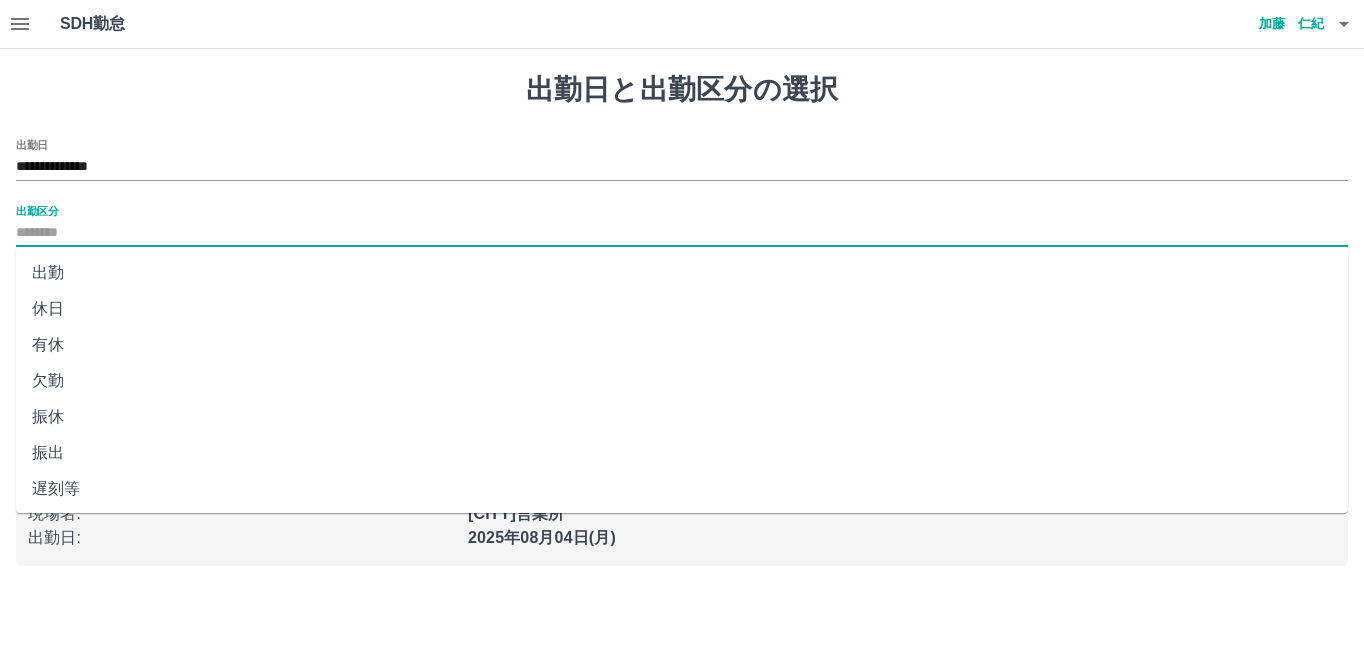 click on "休日" at bounding box center [682, 309] 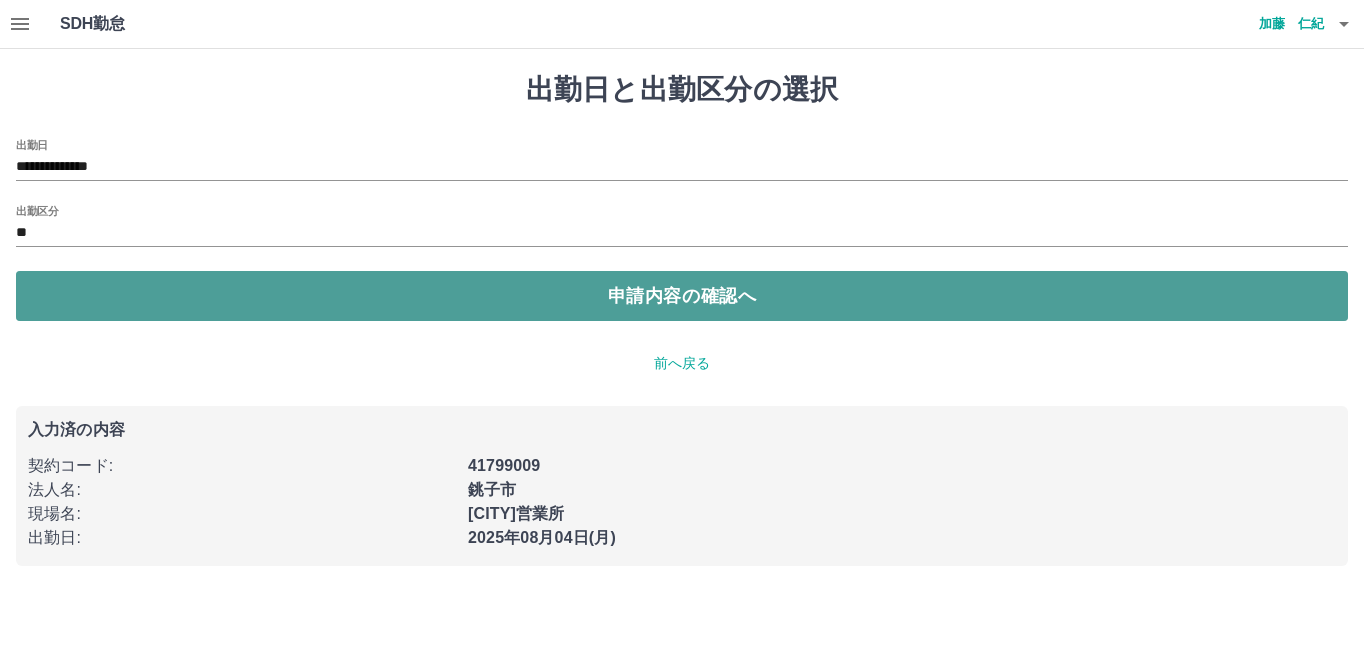click on "申請内容の確認へ" at bounding box center (682, 296) 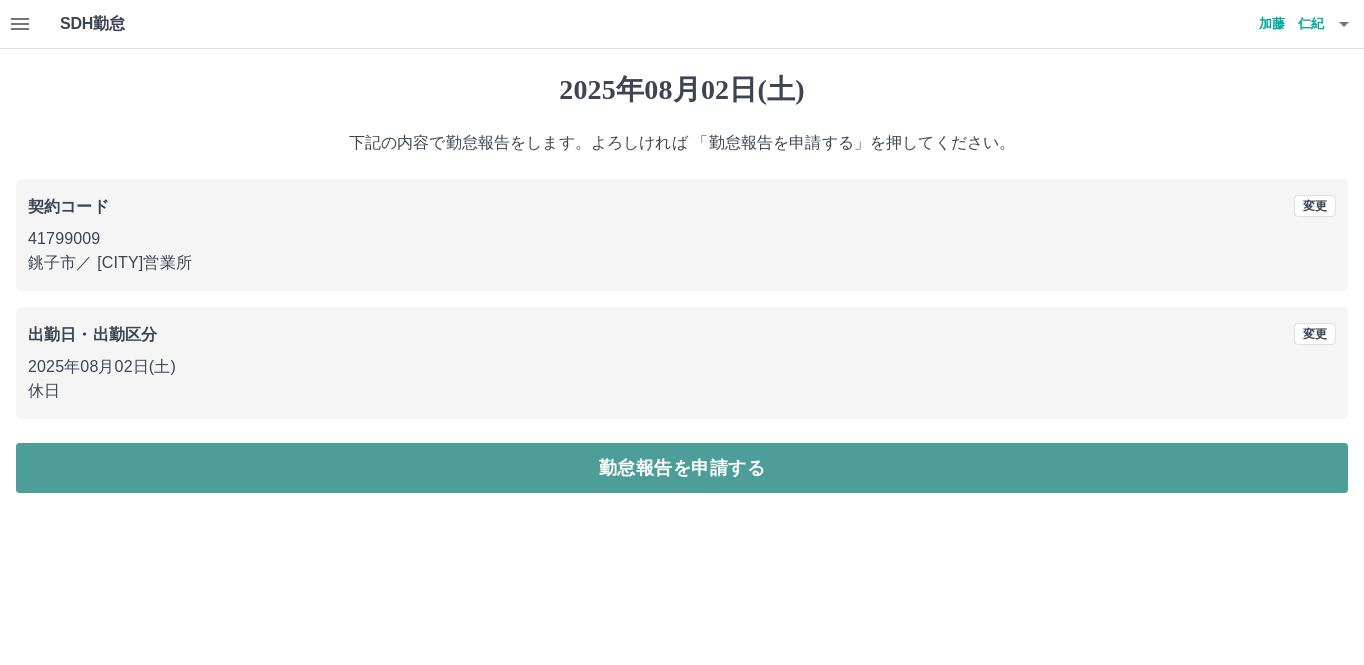 click on "勤怠報告を申請する" at bounding box center (682, 468) 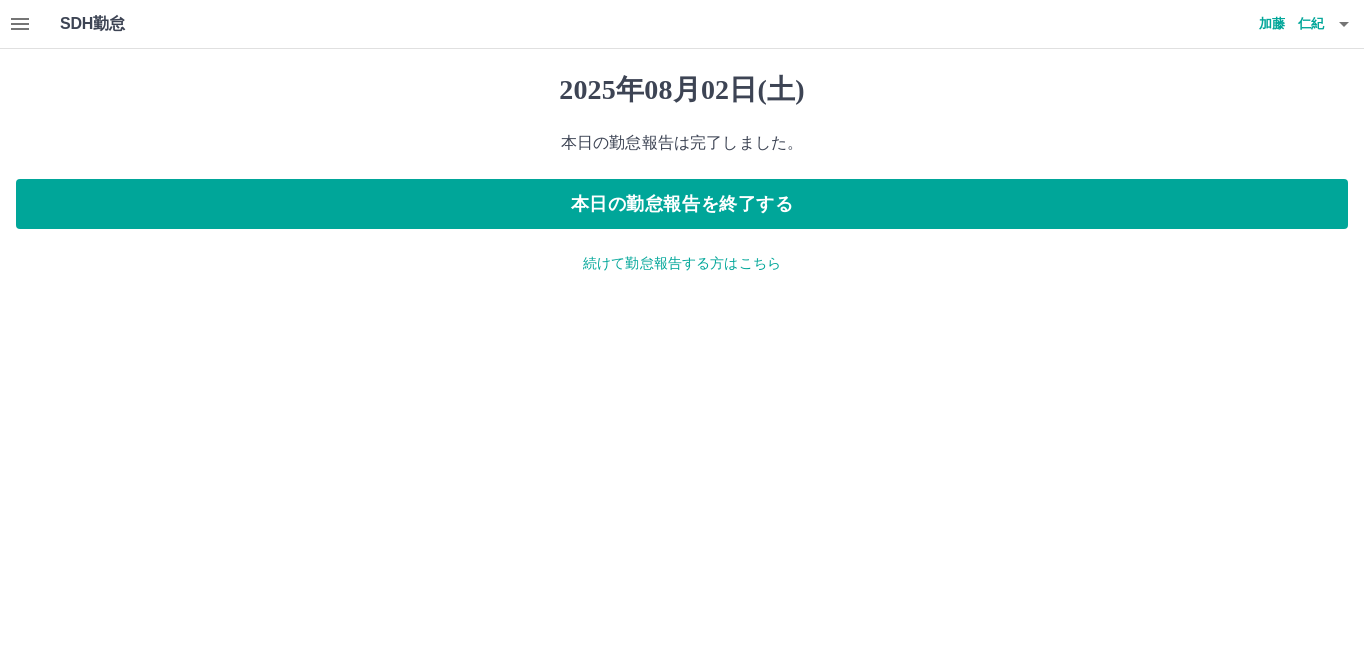 click on "続けて勤怠報告する方はこちら" at bounding box center [682, 263] 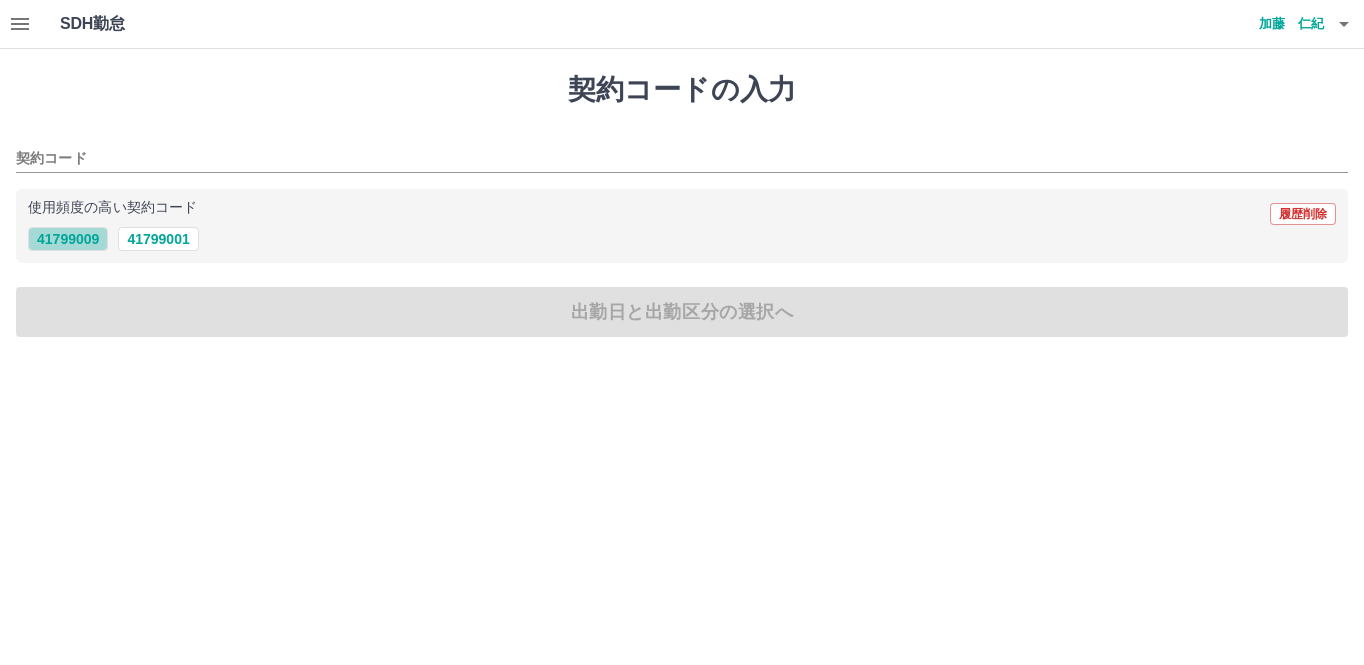 click on "41799009" at bounding box center (68, 239) 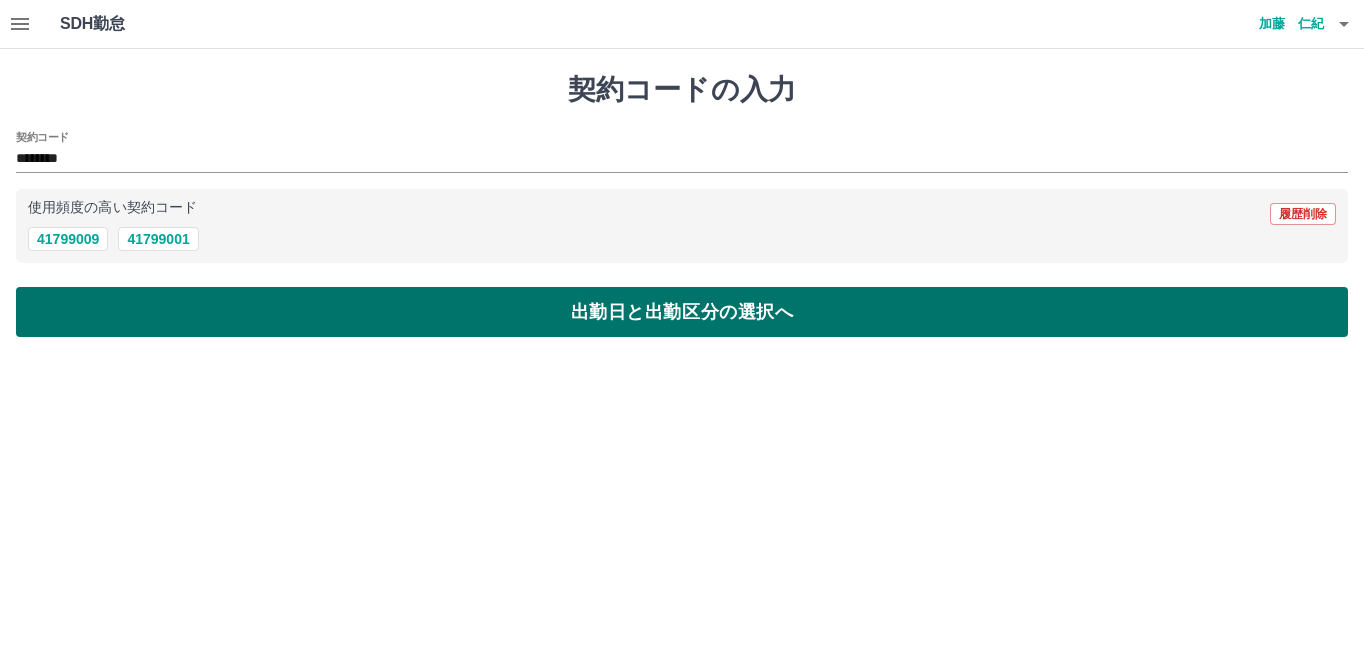 click on "出勤日と出勤区分の選択へ" at bounding box center [682, 312] 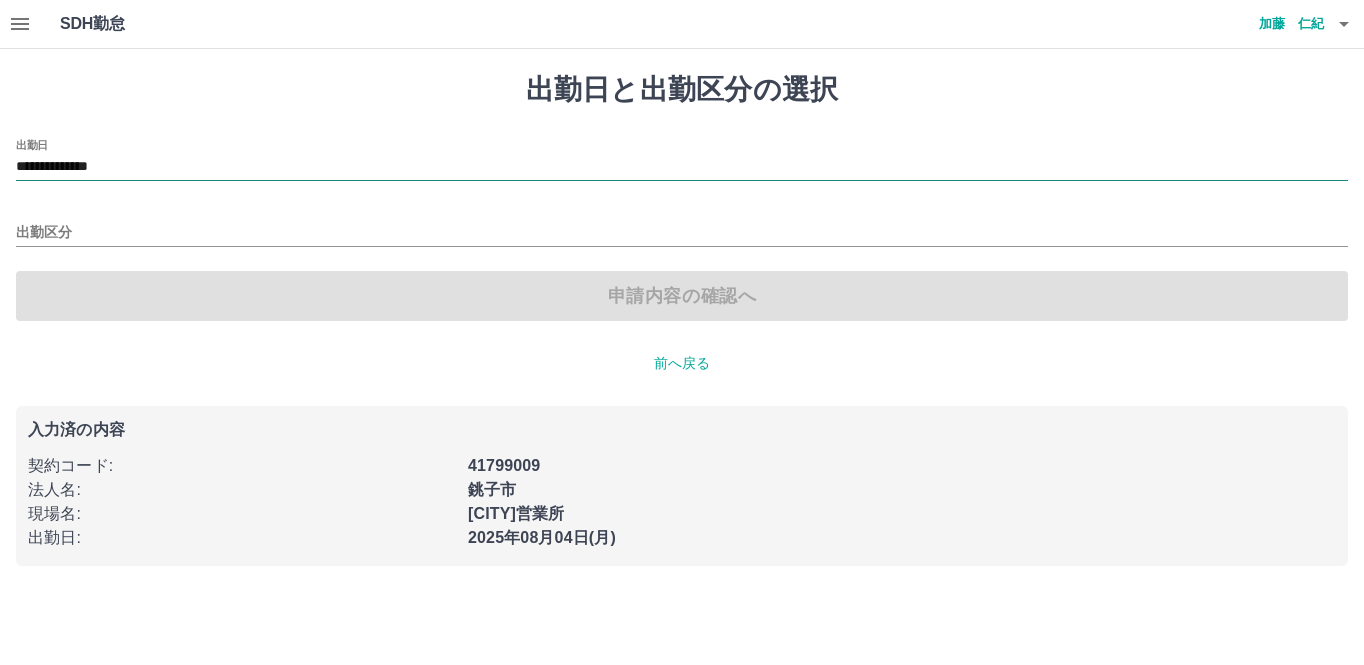 click on "**********" at bounding box center (682, 167) 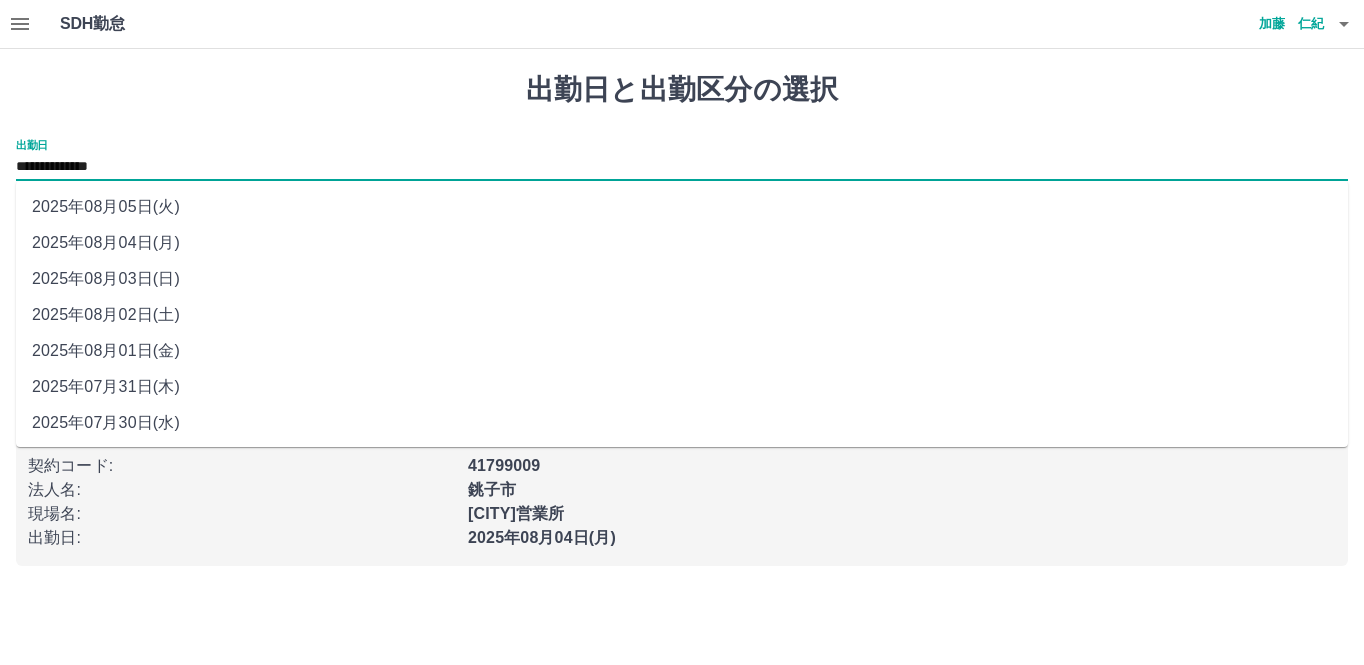 click on "2025年08月03日(日)" at bounding box center [682, 279] 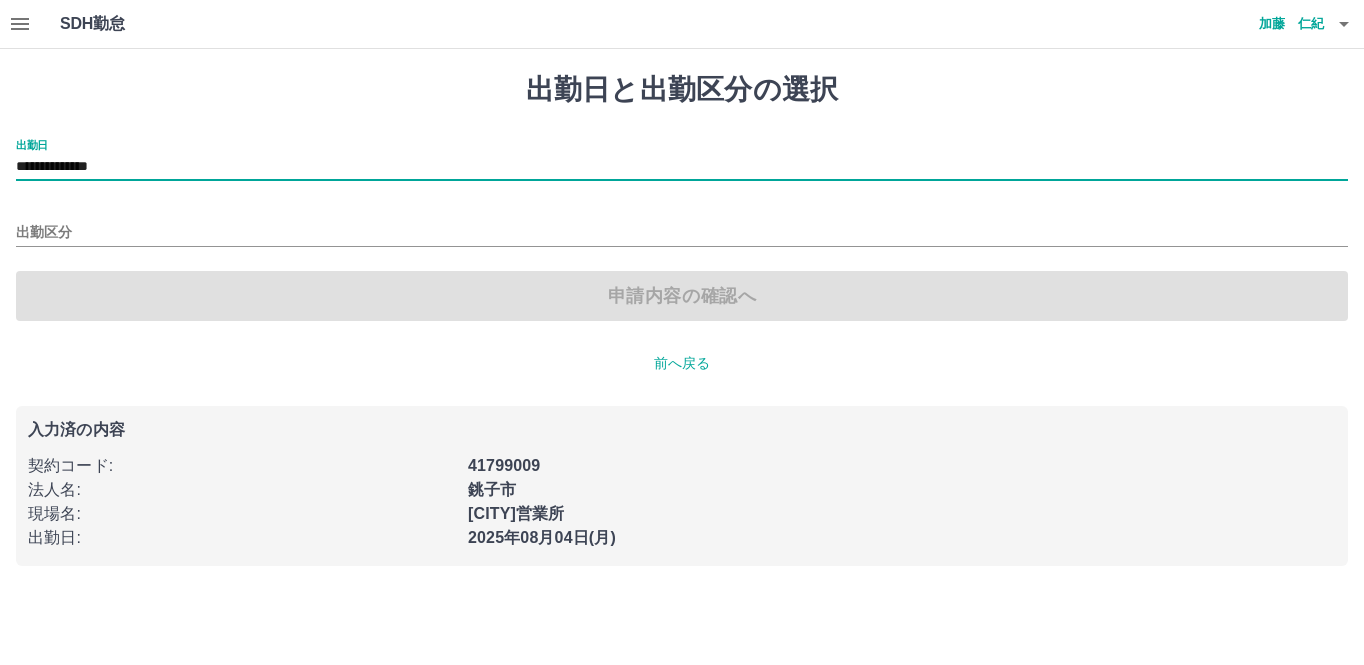 click on "出勤区分" at bounding box center [682, 226] 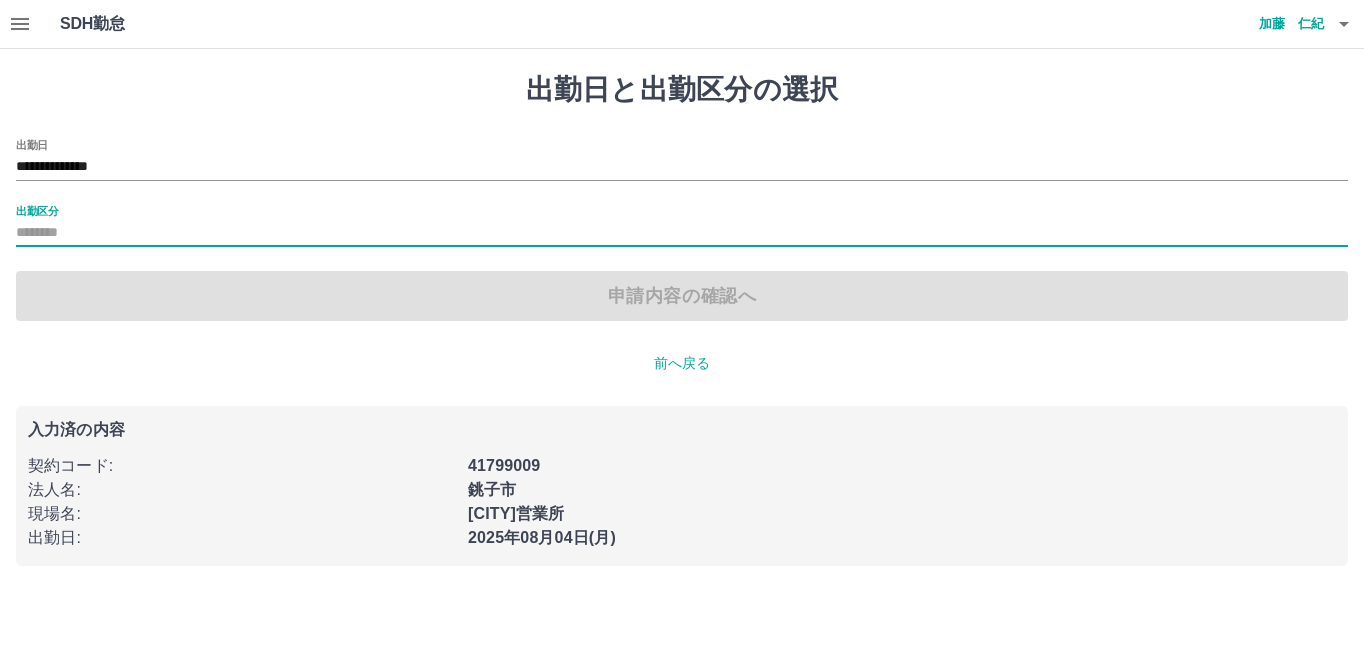 click on "出勤区分" at bounding box center (682, 233) 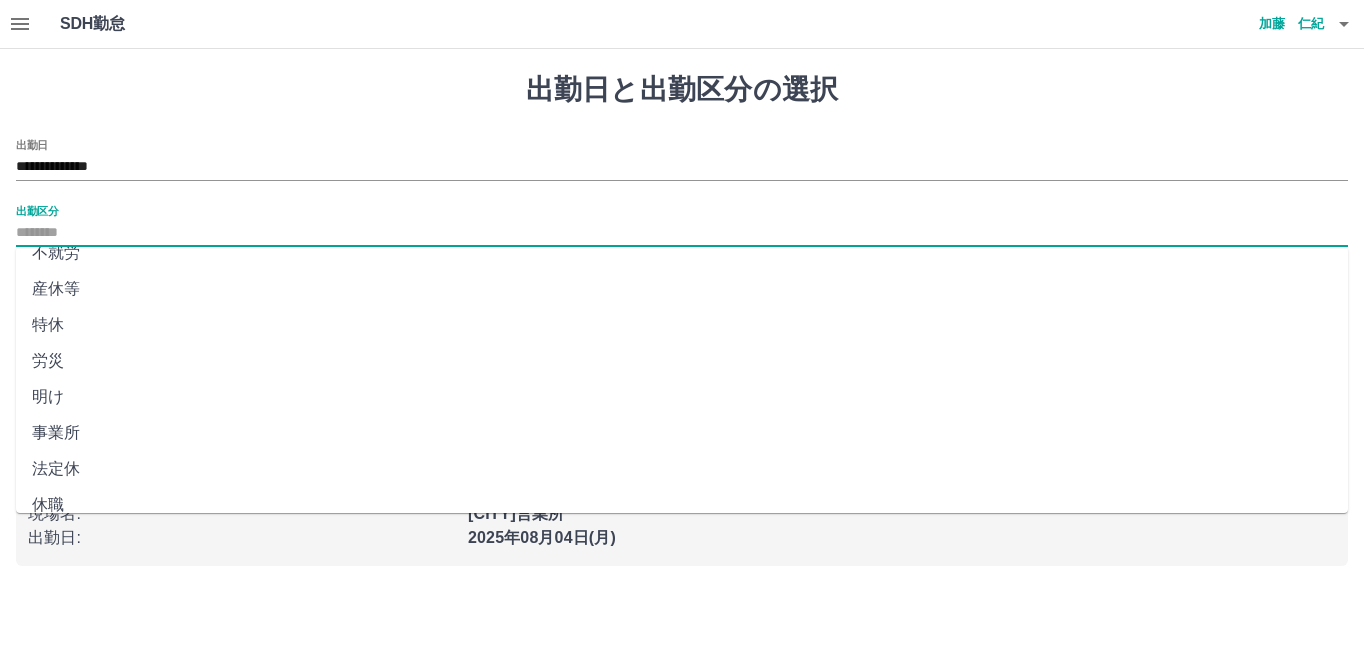 scroll, scrollTop: 398, scrollLeft: 0, axis: vertical 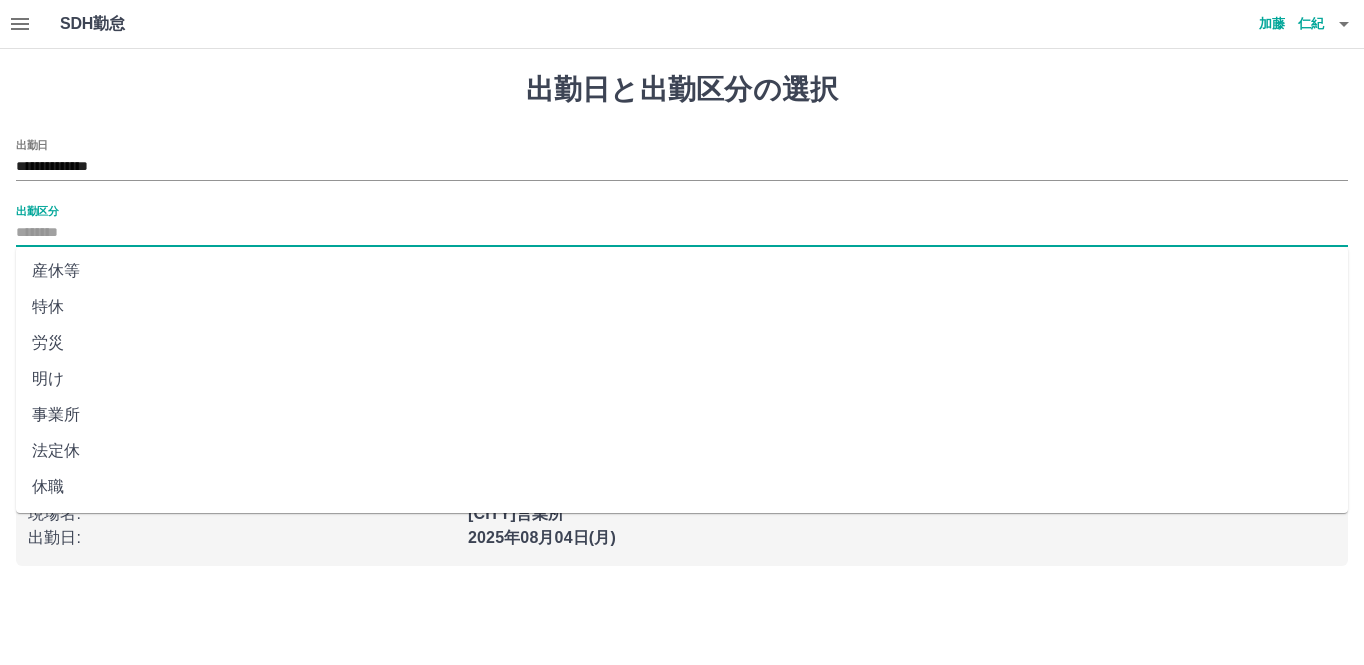 click on "法定休" at bounding box center (682, 451) 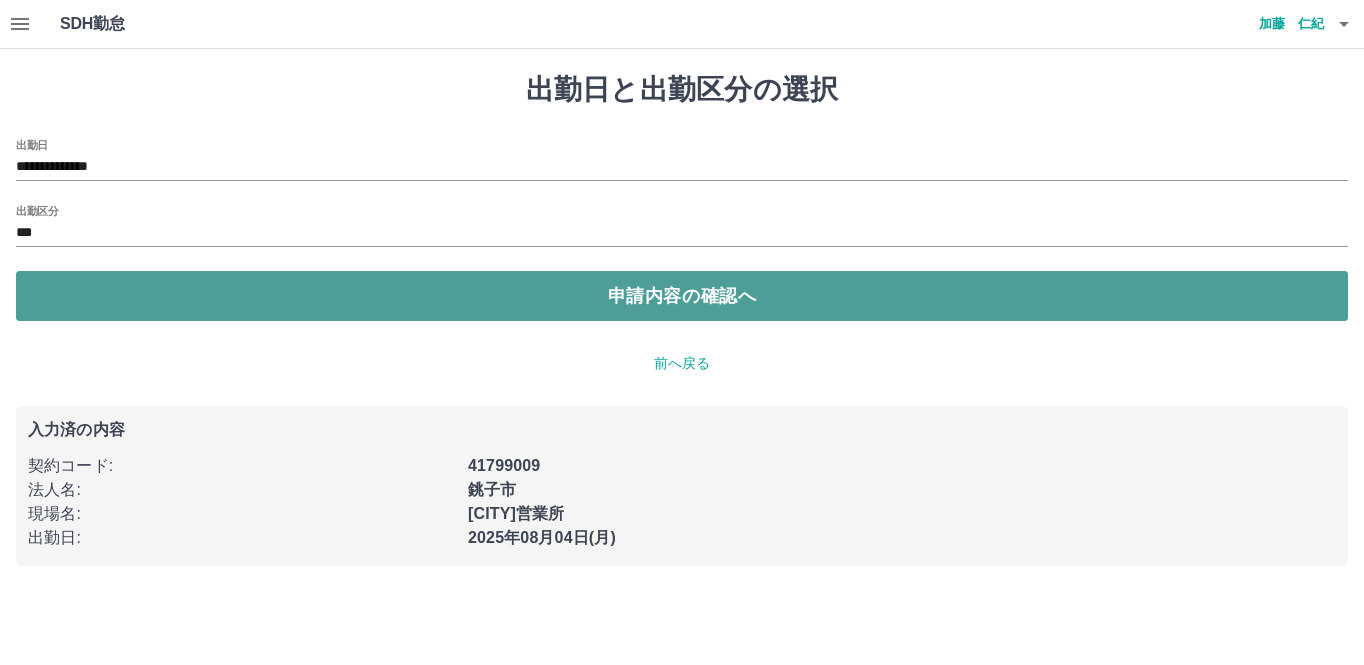 click on "申請内容の確認へ" at bounding box center (682, 296) 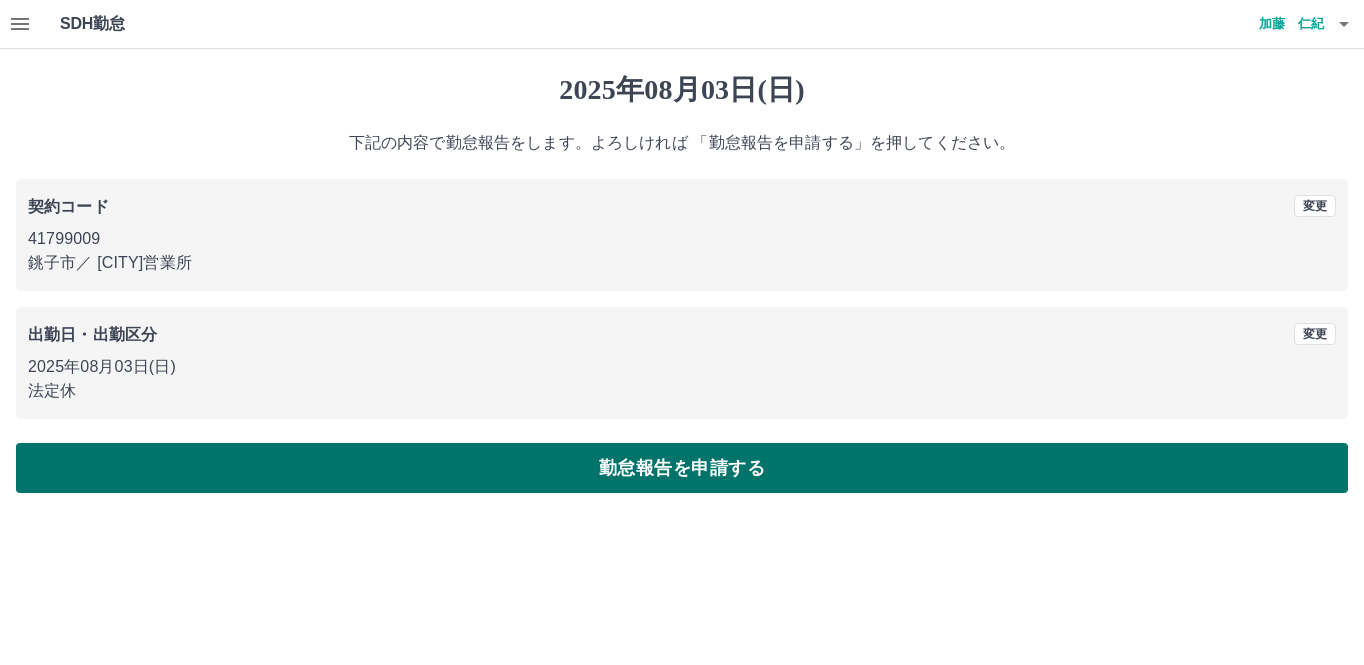 click on "勤怠報告を申請する" at bounding box center [682, 468] 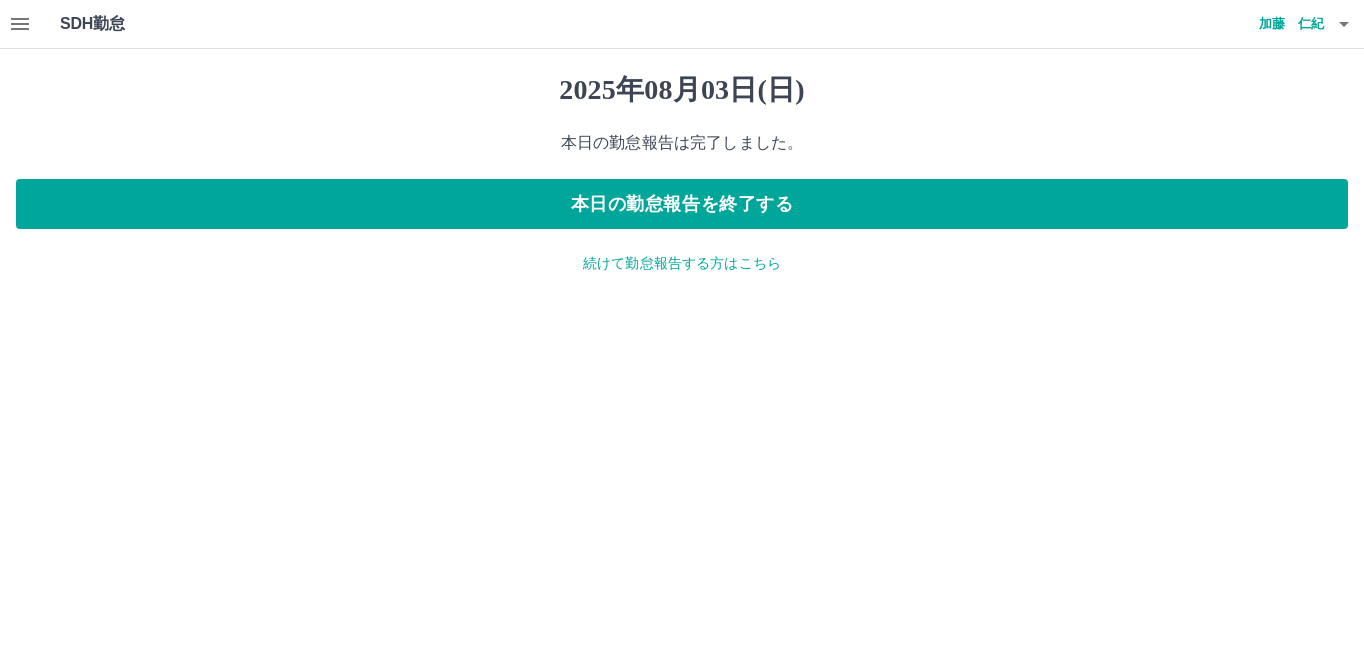 click on "続けて勤怠報告する方はこちら" at bounding box center (682, 263) 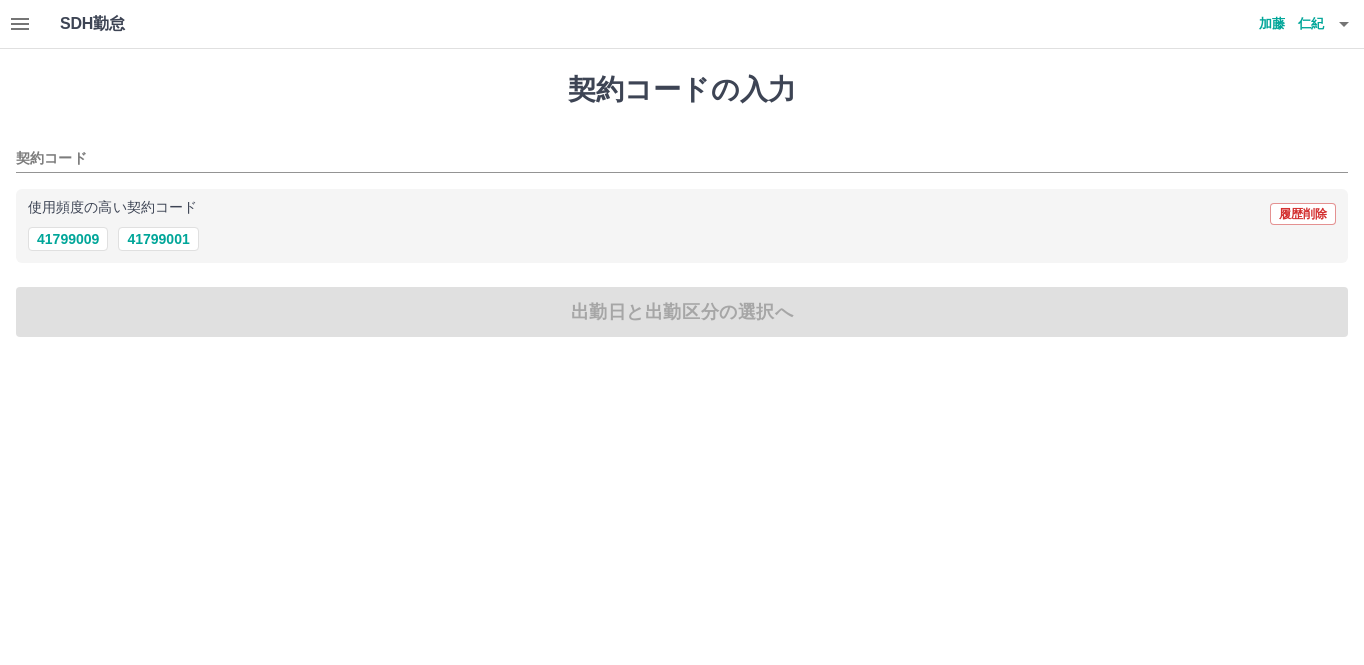 click on "SDH勤怠 [LAST] [FIRST] 契約コードの入力 契約コード 使用頻度の高い契約コード 履歴削除 [NUMBER] [NUMBER] 出勤日と出勤区分の選択へ SDH勤怠" at bounding box center [682, 180] 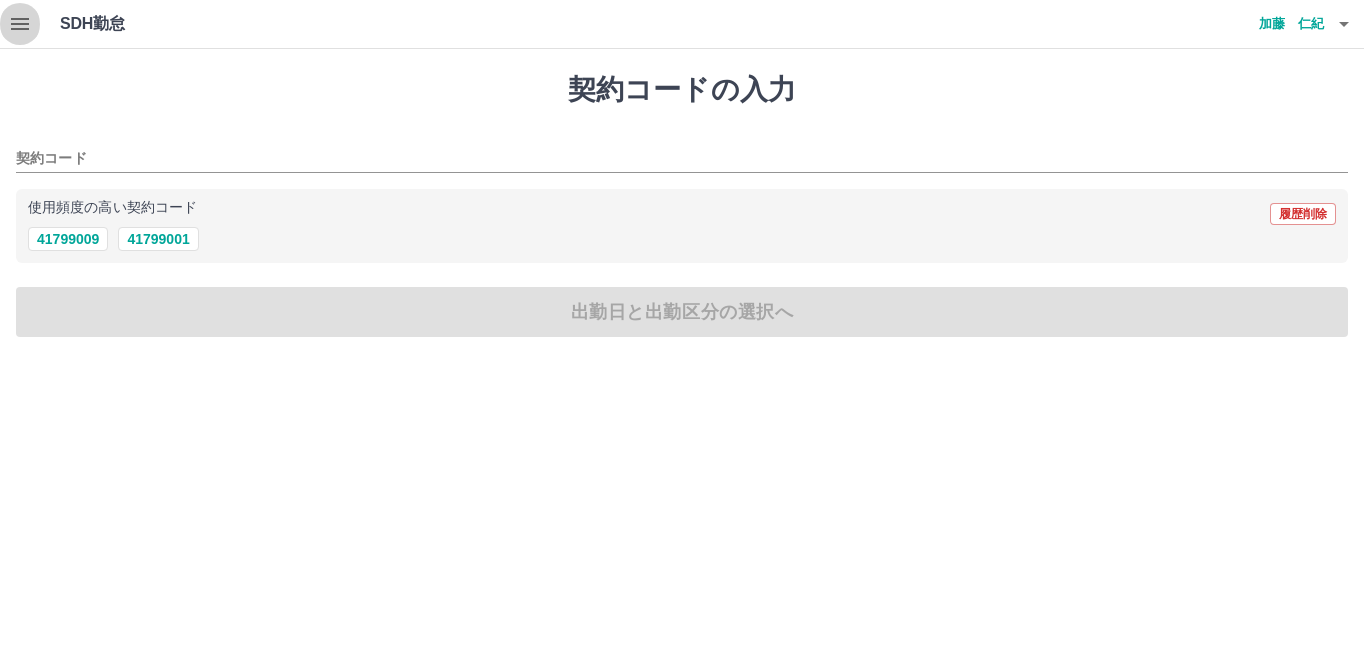 click 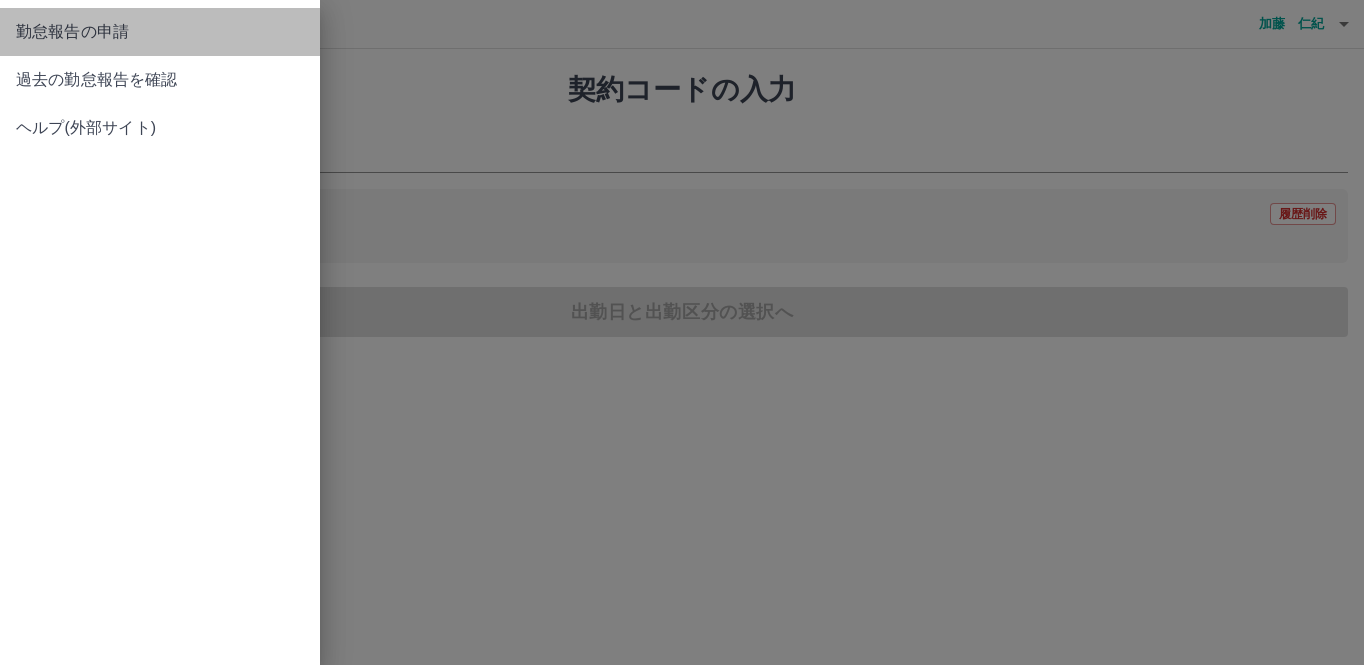 click on "勤怠報告の申請" at bounding box center [160, 32] 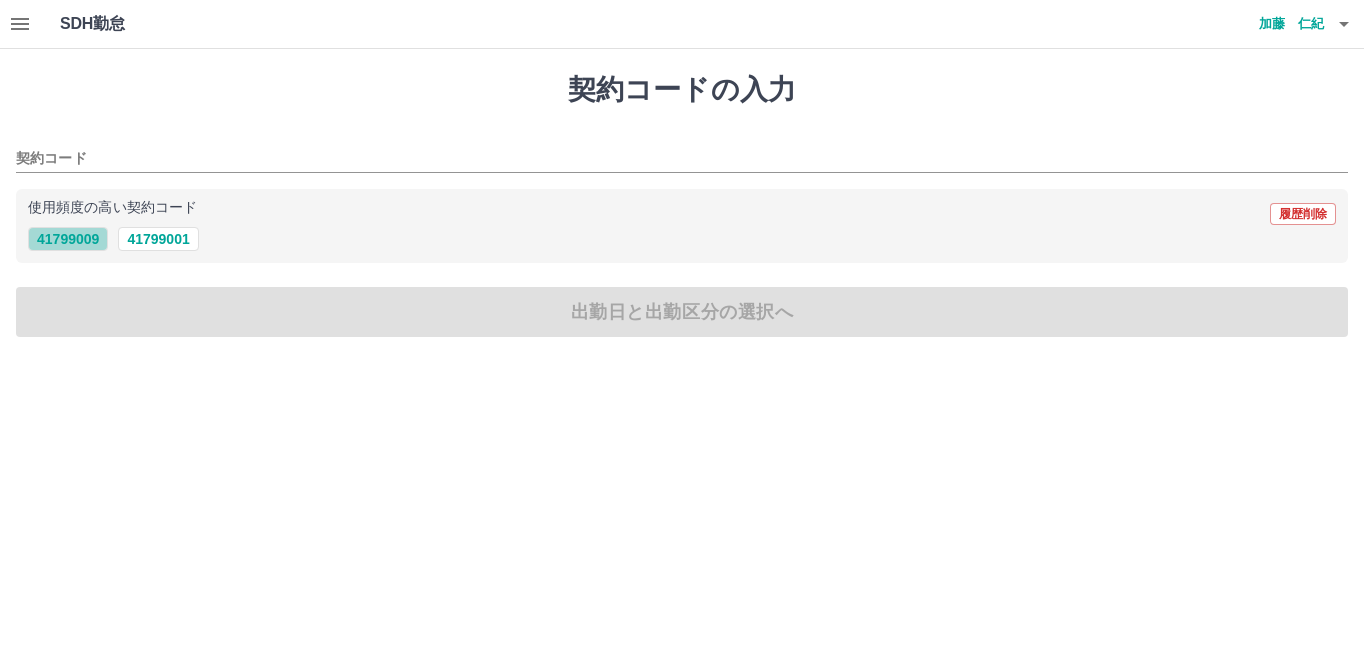 click on "41799009" at bounding box center [68, 239] 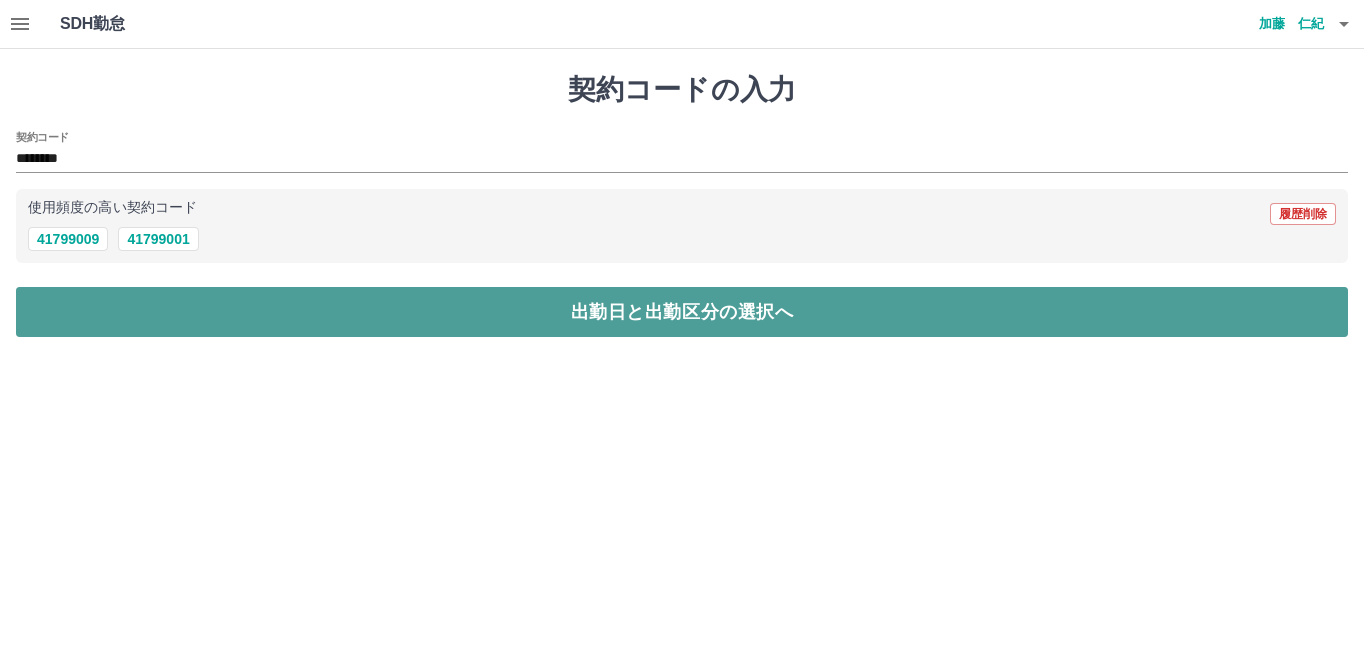click on "出勤日と出勤区分の選択へ" at bounding box center (682, 312) 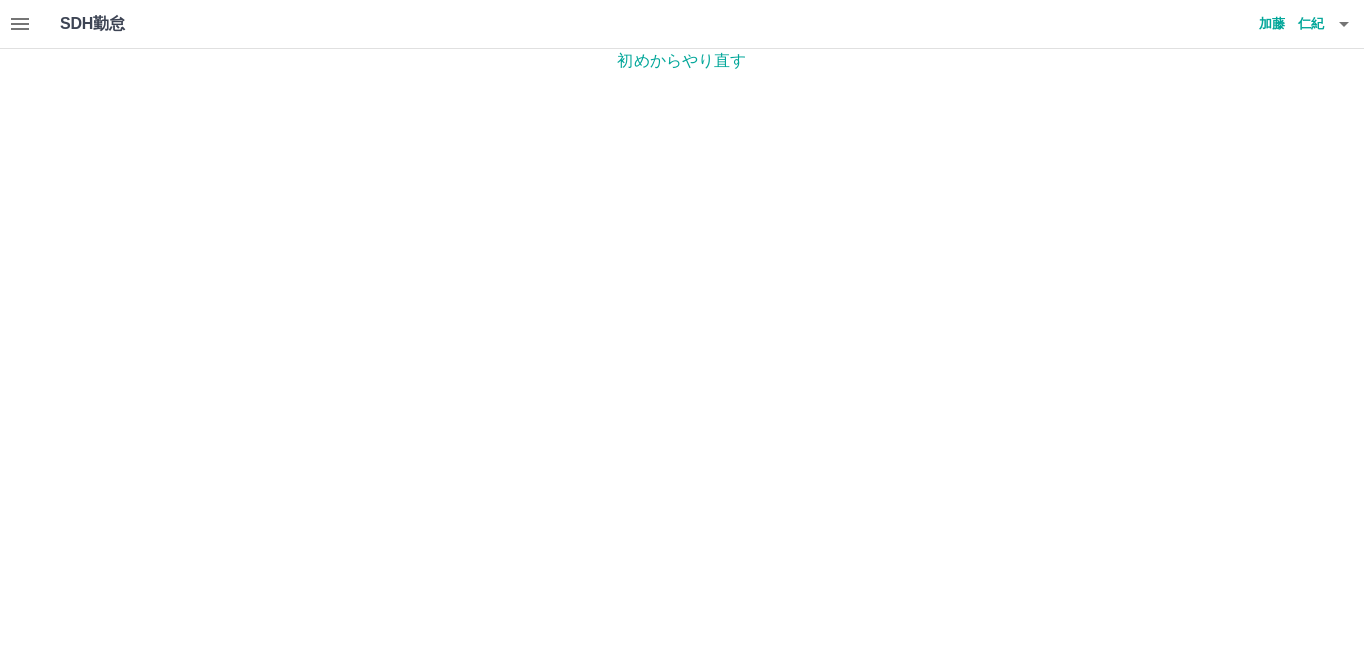 click on "初めからやり直す" at bounding box center (682, 61) 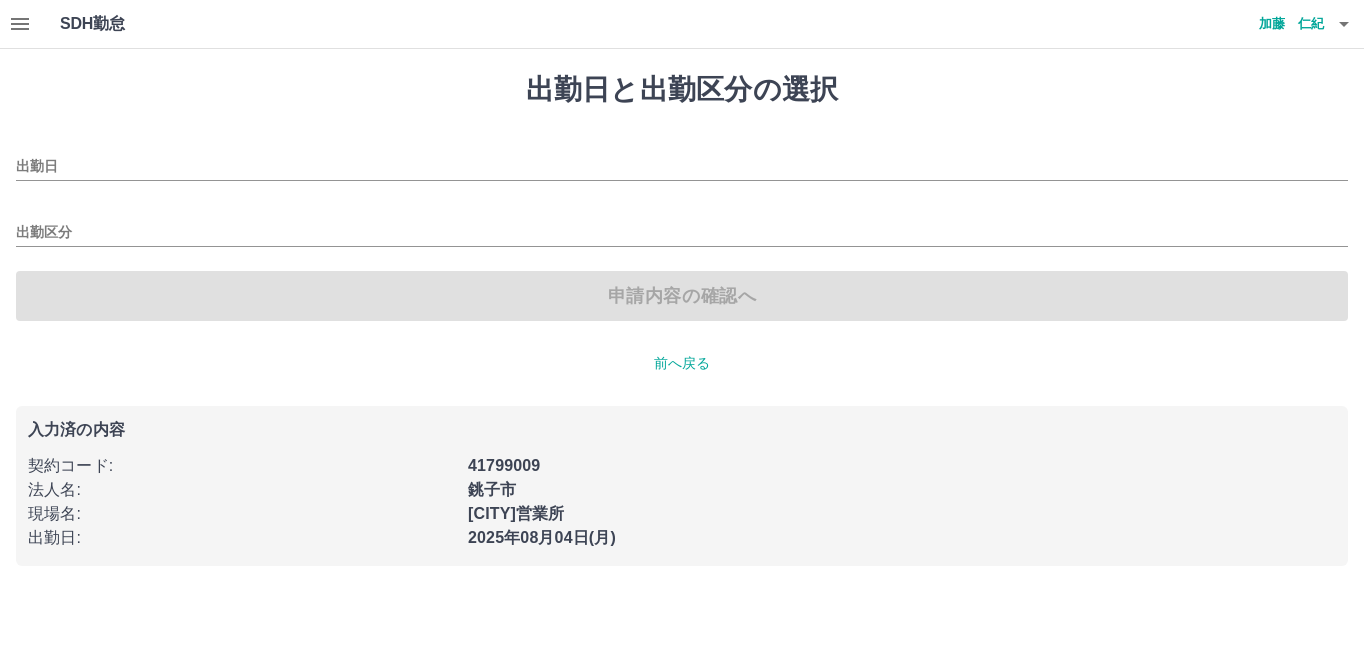 type on "**********" 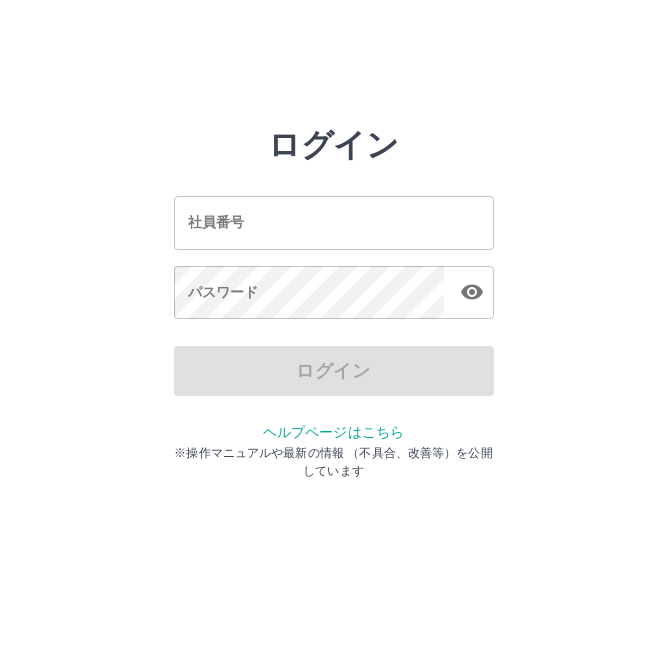 scroll, scrollTop: 0, scrollLeft: 0, axis: both 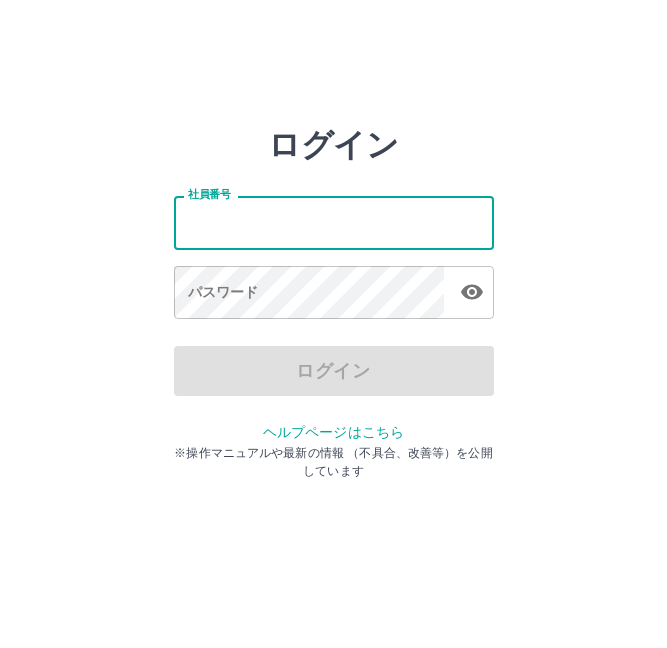 click on "社員番号" at bounding box center [334, 222] 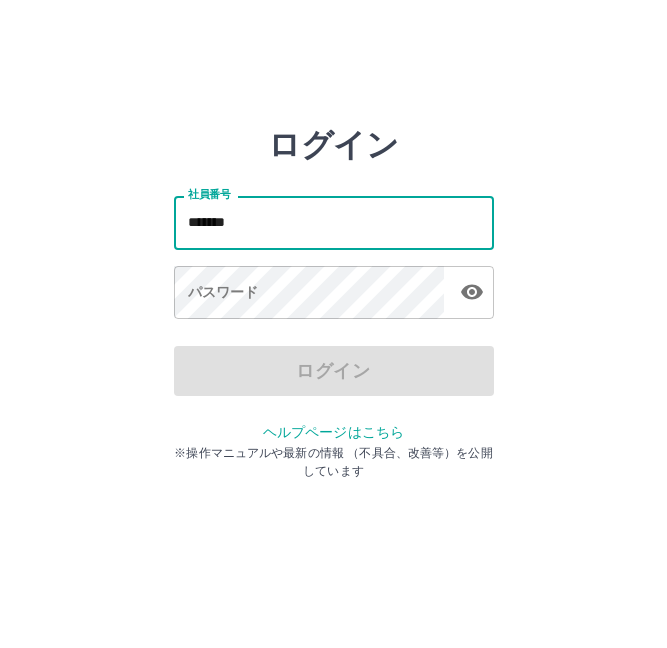 type on "*******" 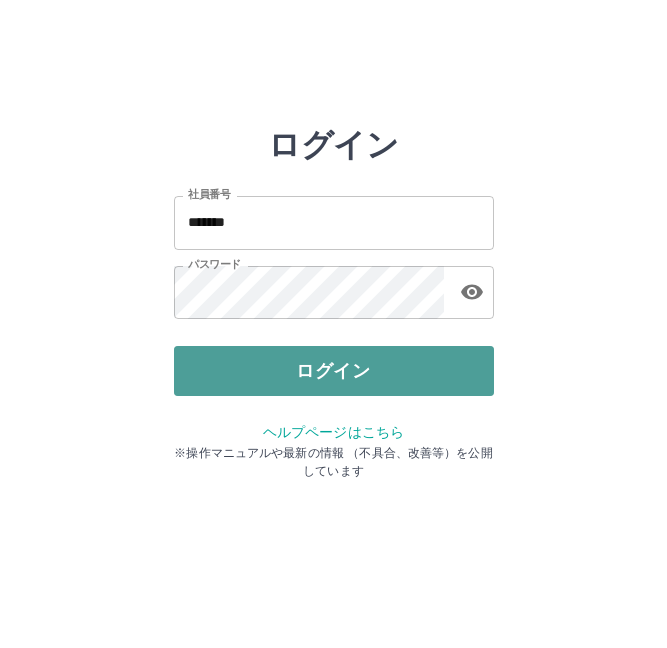 click on "ログイン" at bounding box center (334, 371) 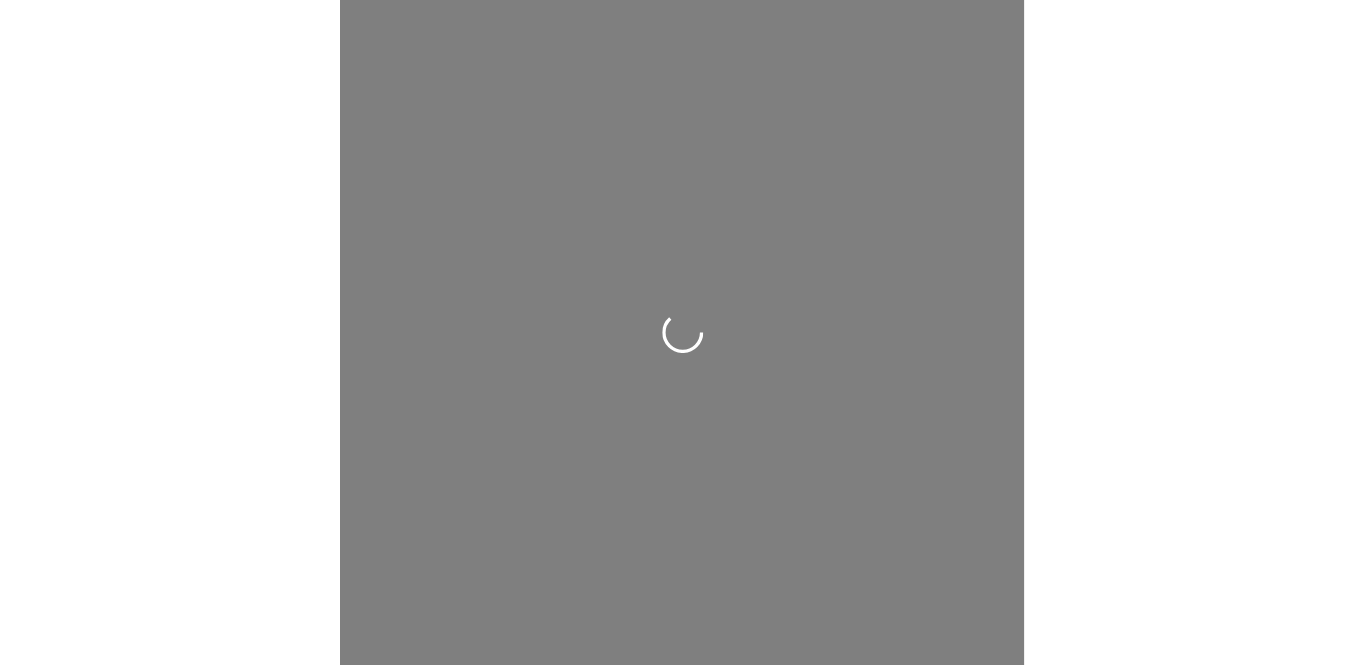 scroll, scrollTop: 0, scrollLeft: 0, axis: both 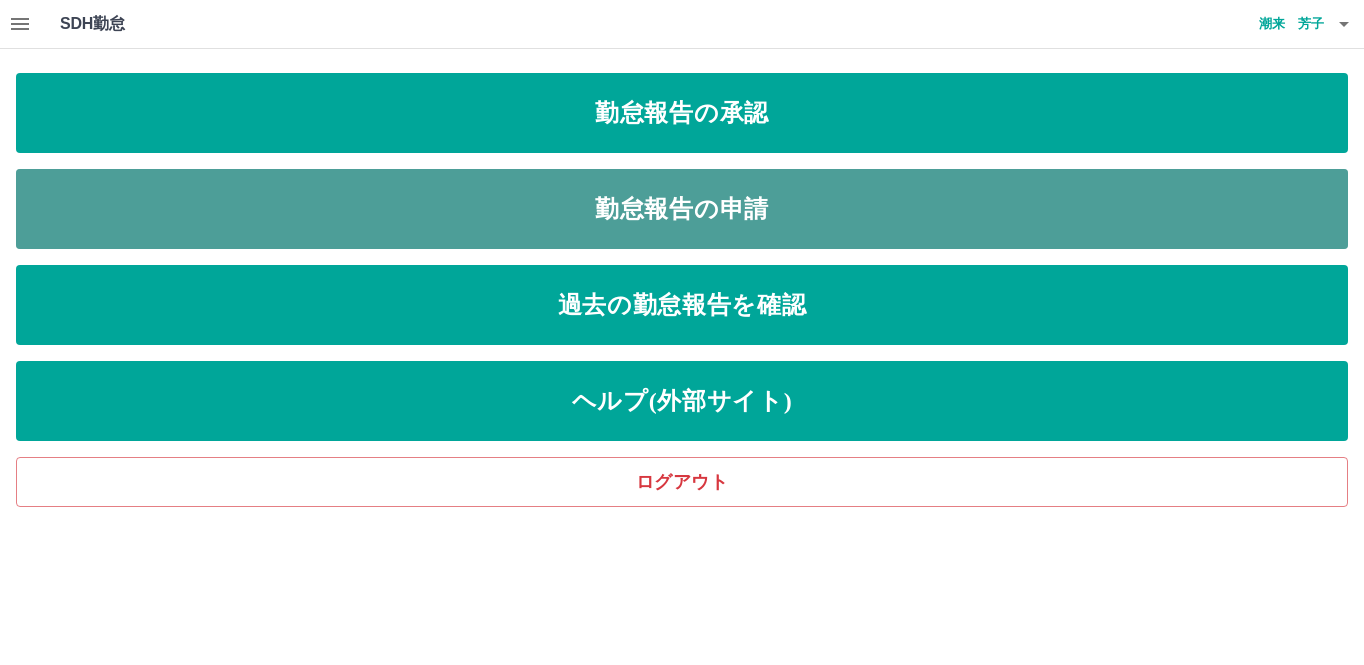 click on "勤怠報告の申請" at bounding box center (682, 209) 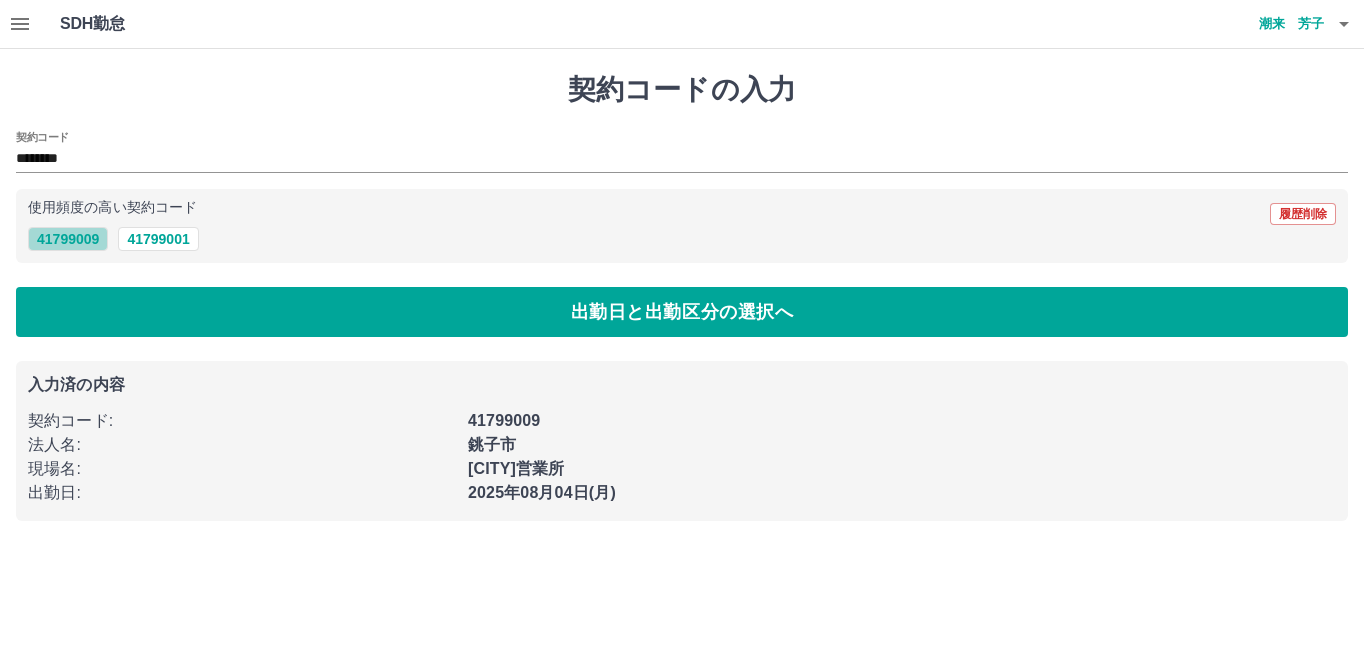click on "41799009" at bounding box center [68, 239] 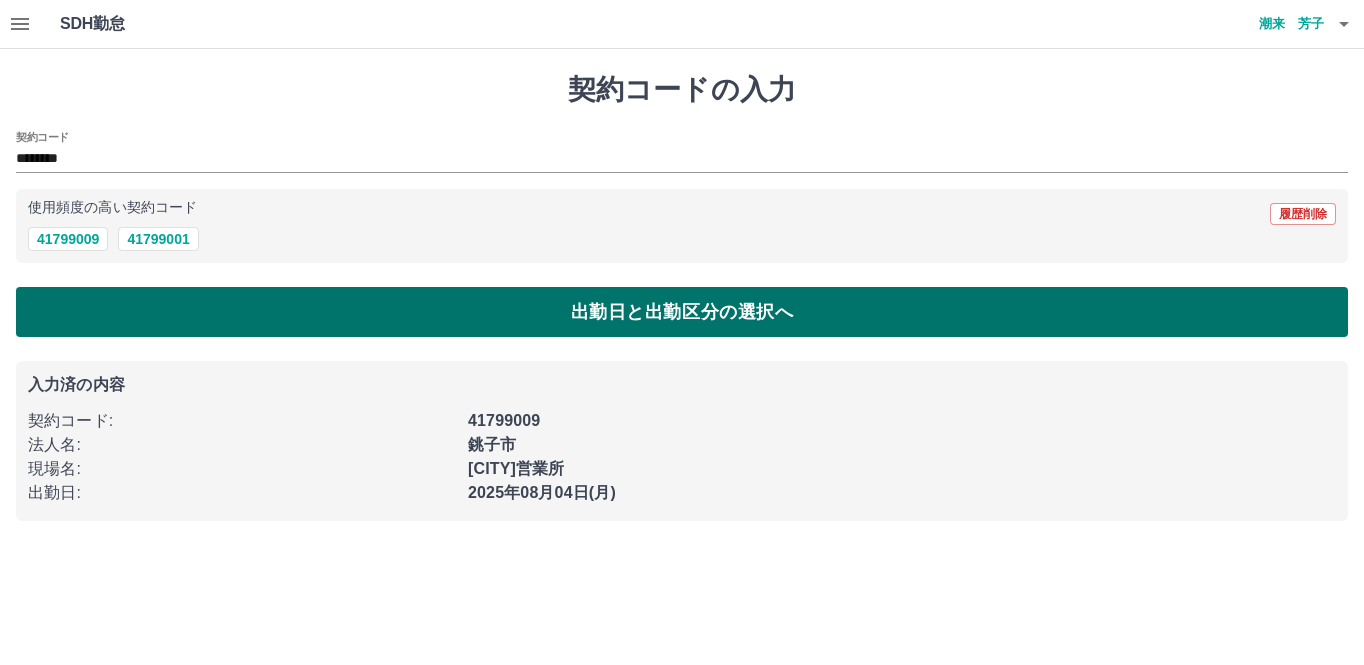 click on "出勤日と出勤区分の選択へ" at bounding box center (682, 312) 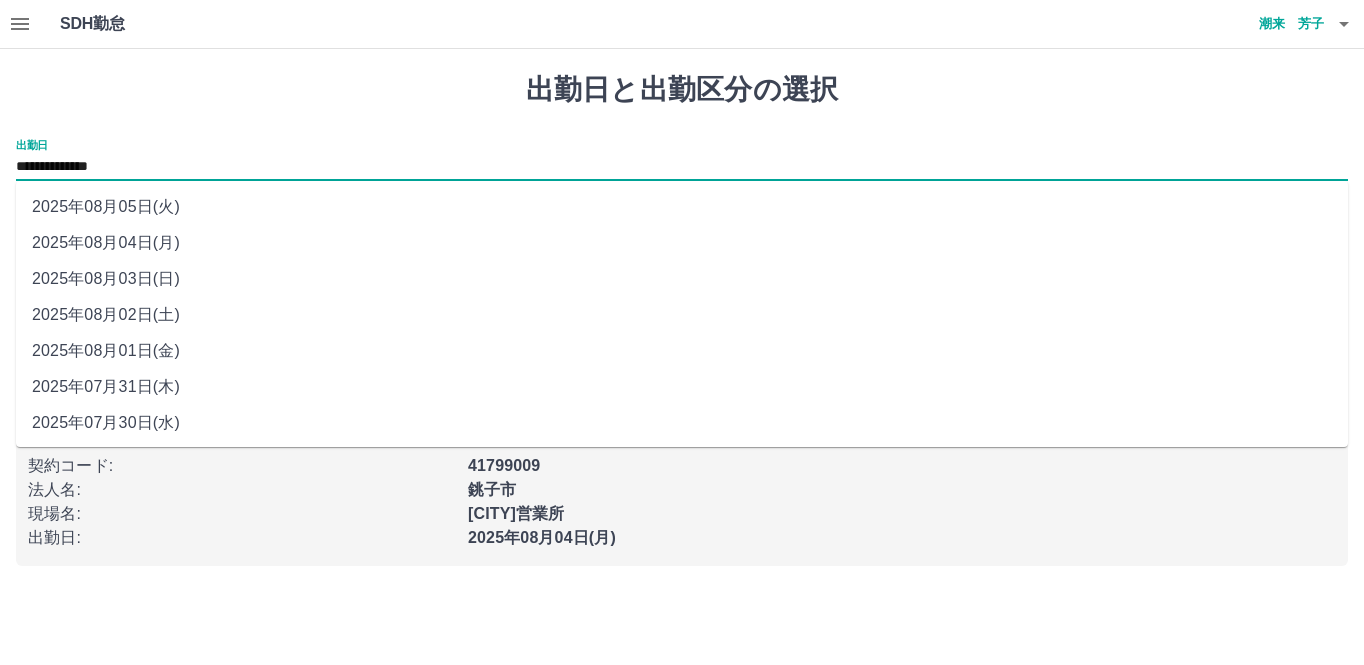 click on "**********" at bounding box center (682, 167) 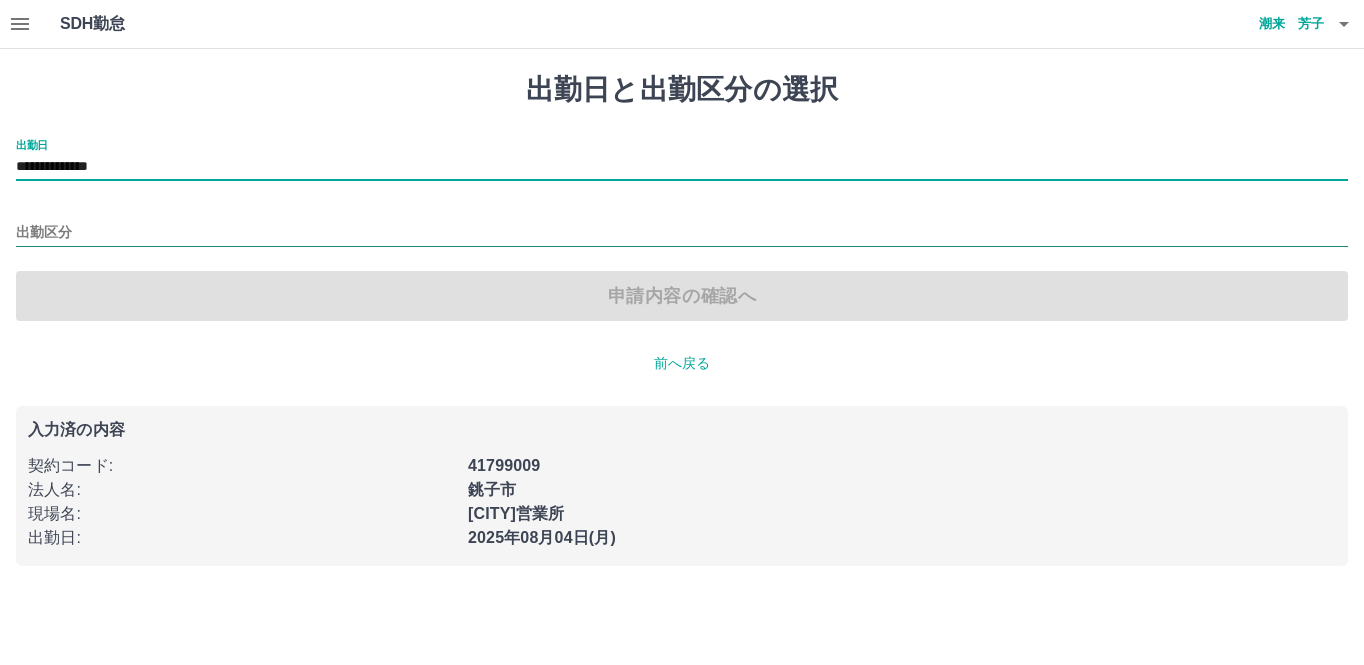 click on "出勤区分" at bounding box center [682, 233] 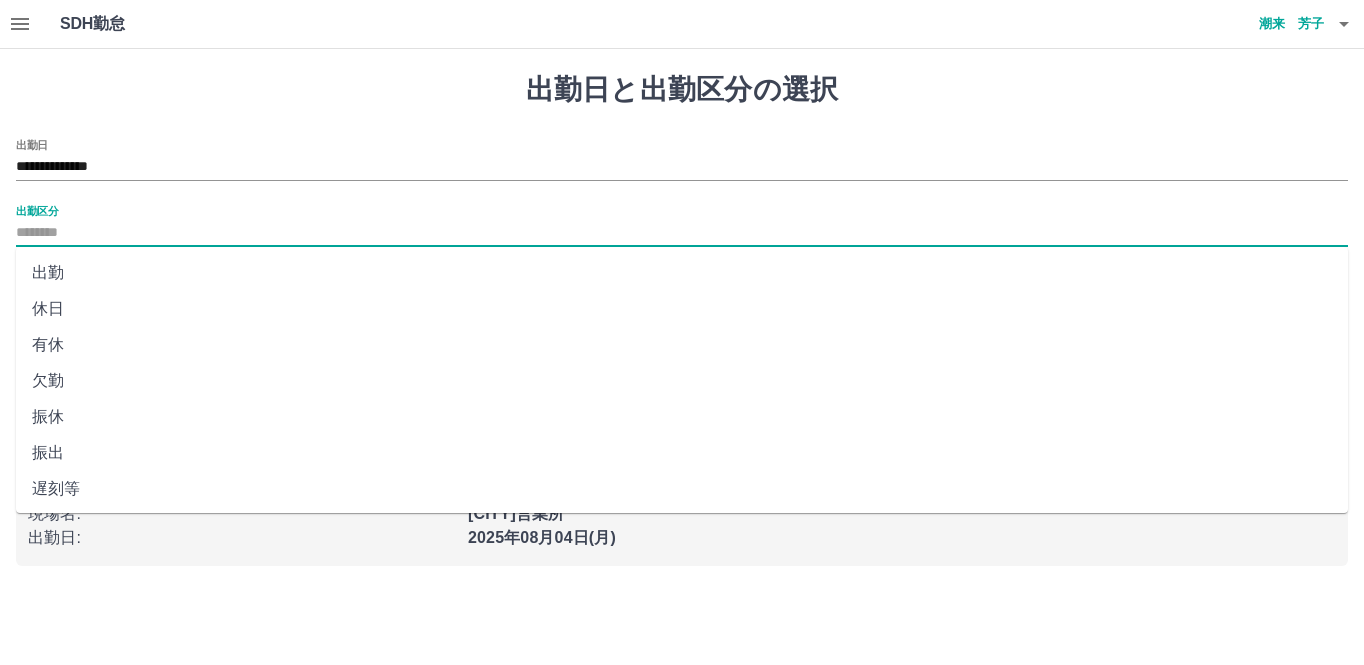 click on "休日" at bounding box center [682, 309] 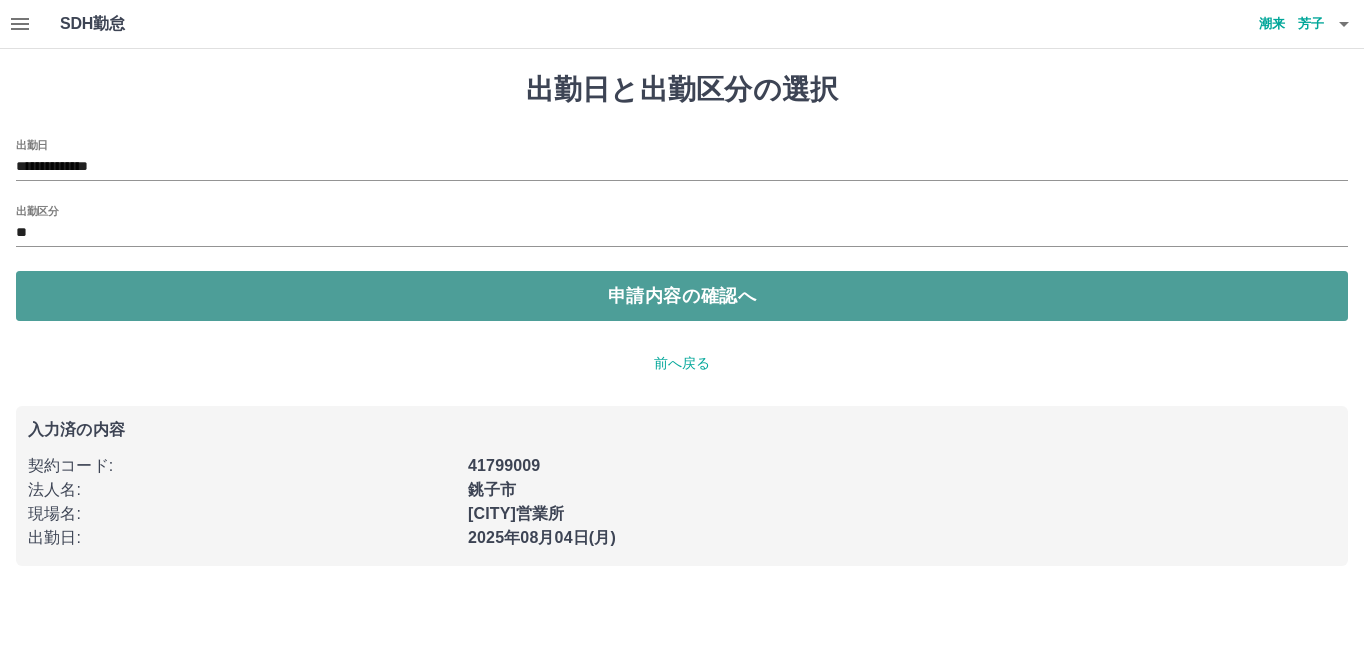 click on "申請内容の確認へ" at bounding box center [682, 296] 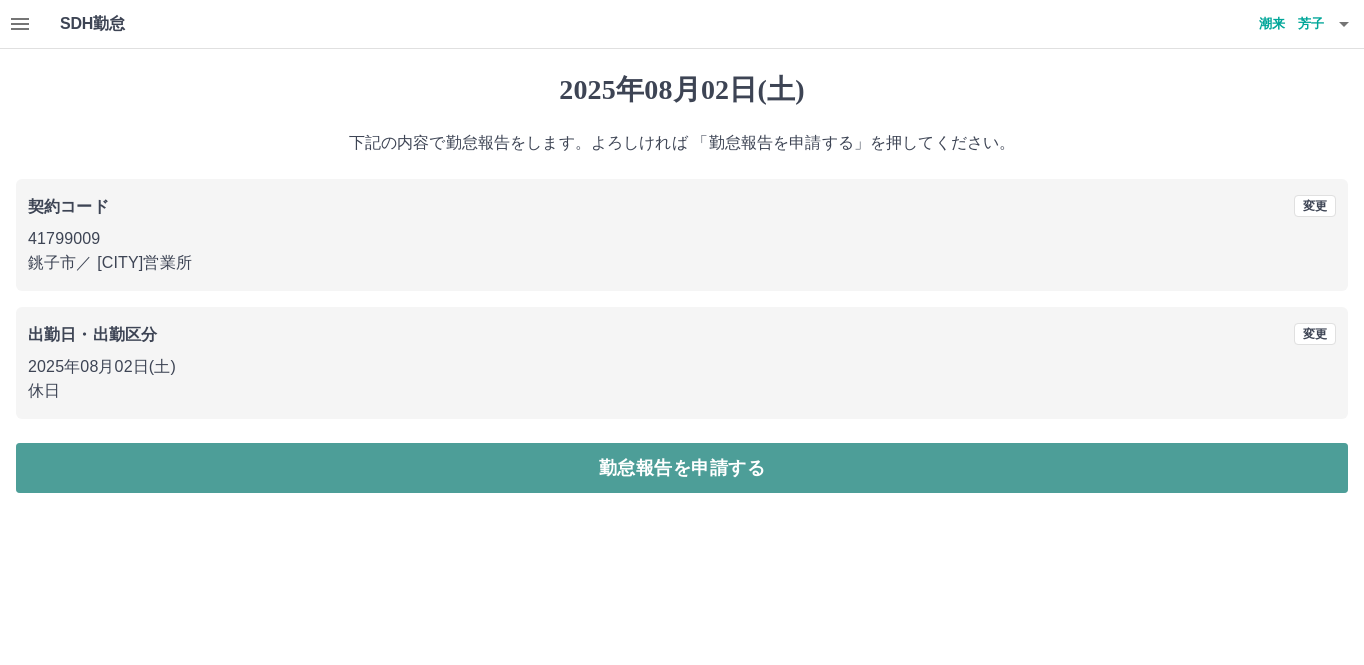 click on "勤怠報告を申請する" at bounding box center [682, 468] 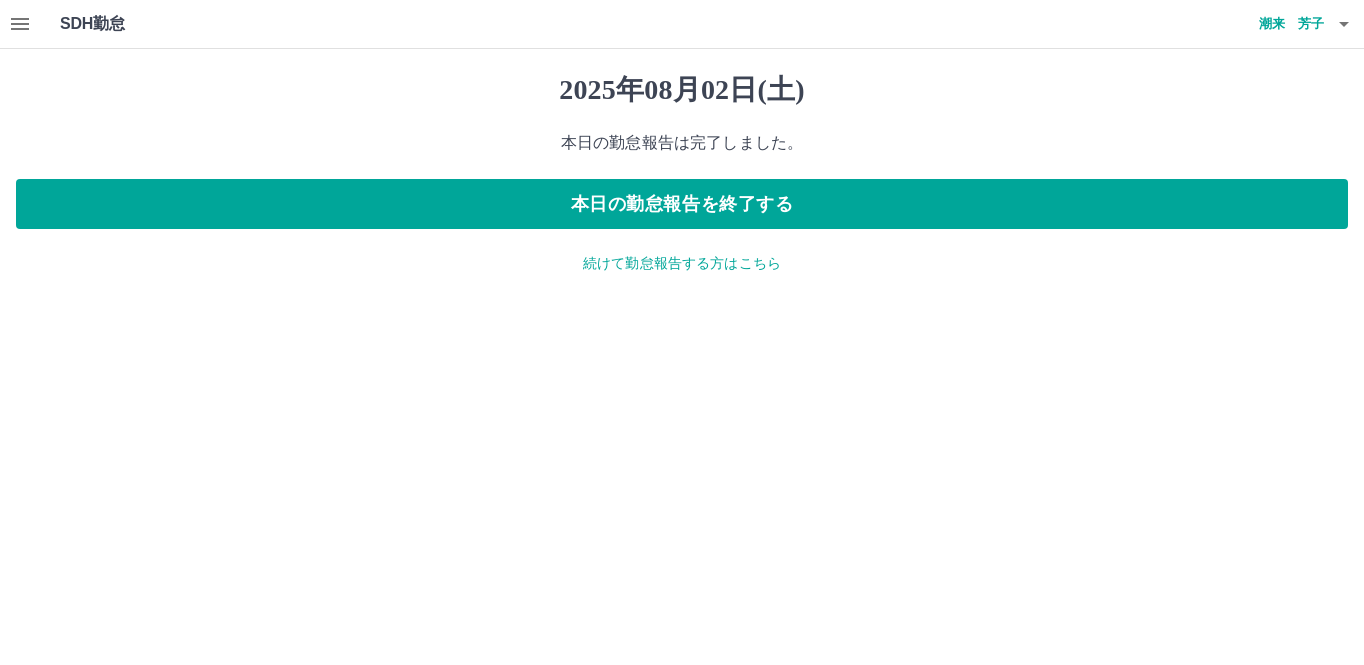 click on "続けて勤怠報告する方はこちら" at bounding box center (682, 263) 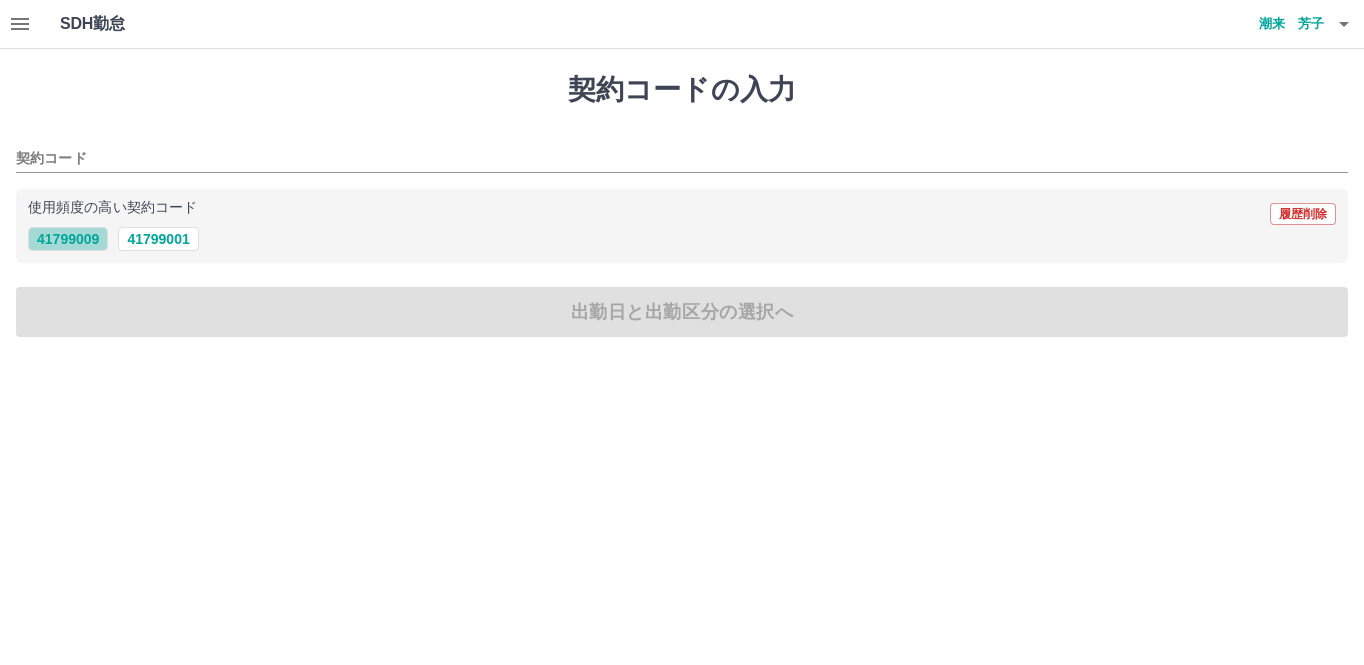 click on "41799009" at bounding box center [68, 239] 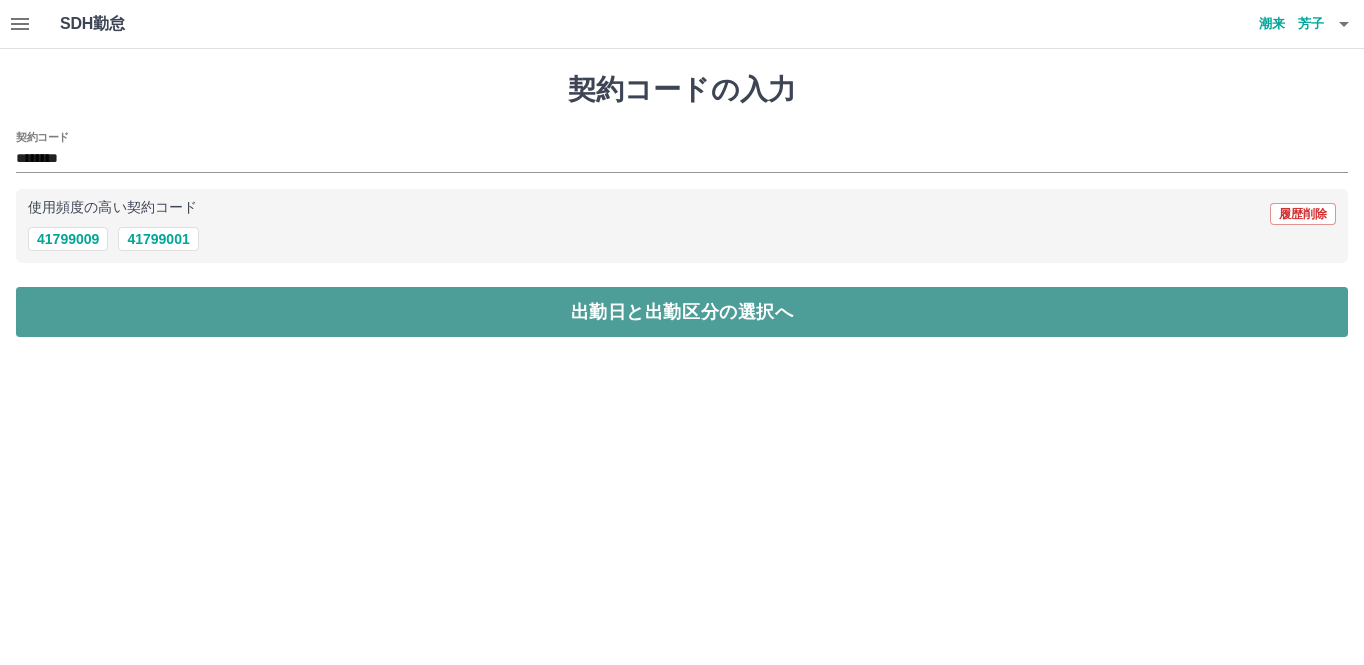 click on "出勤日と出勤区分の選択へ" at bounding box center (682, 312) 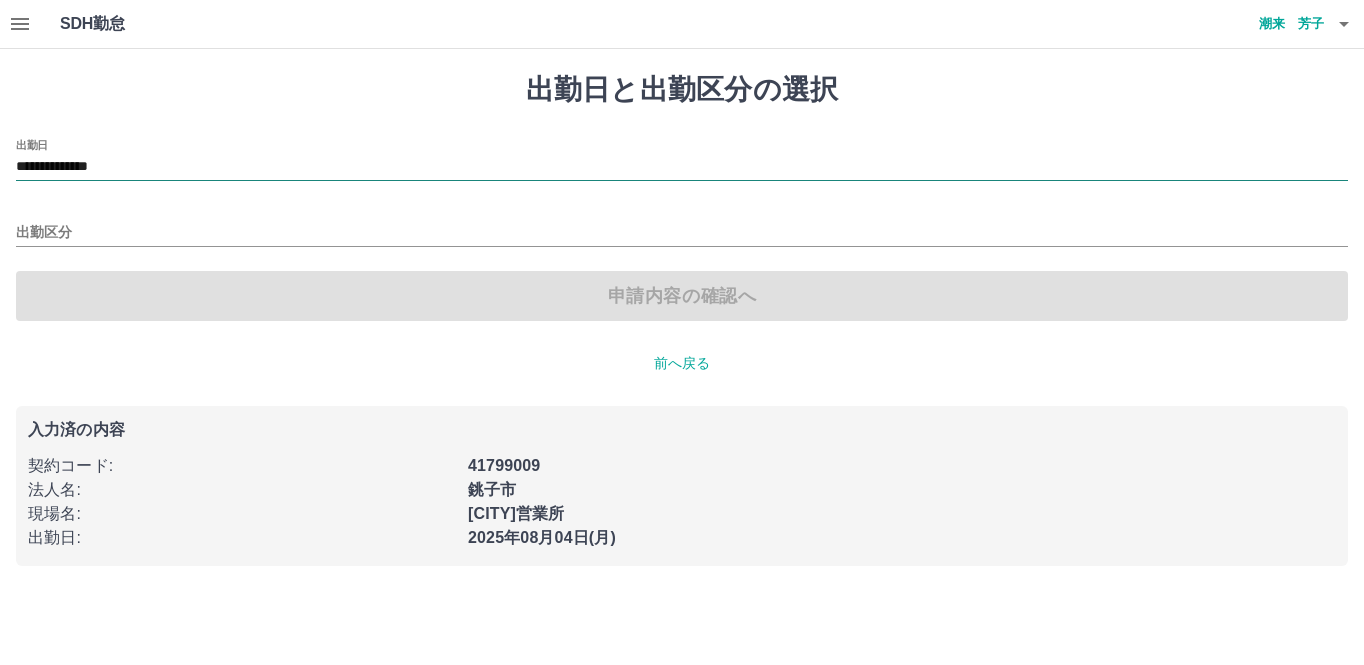 click on "**********" at bounding box center (682, 167) 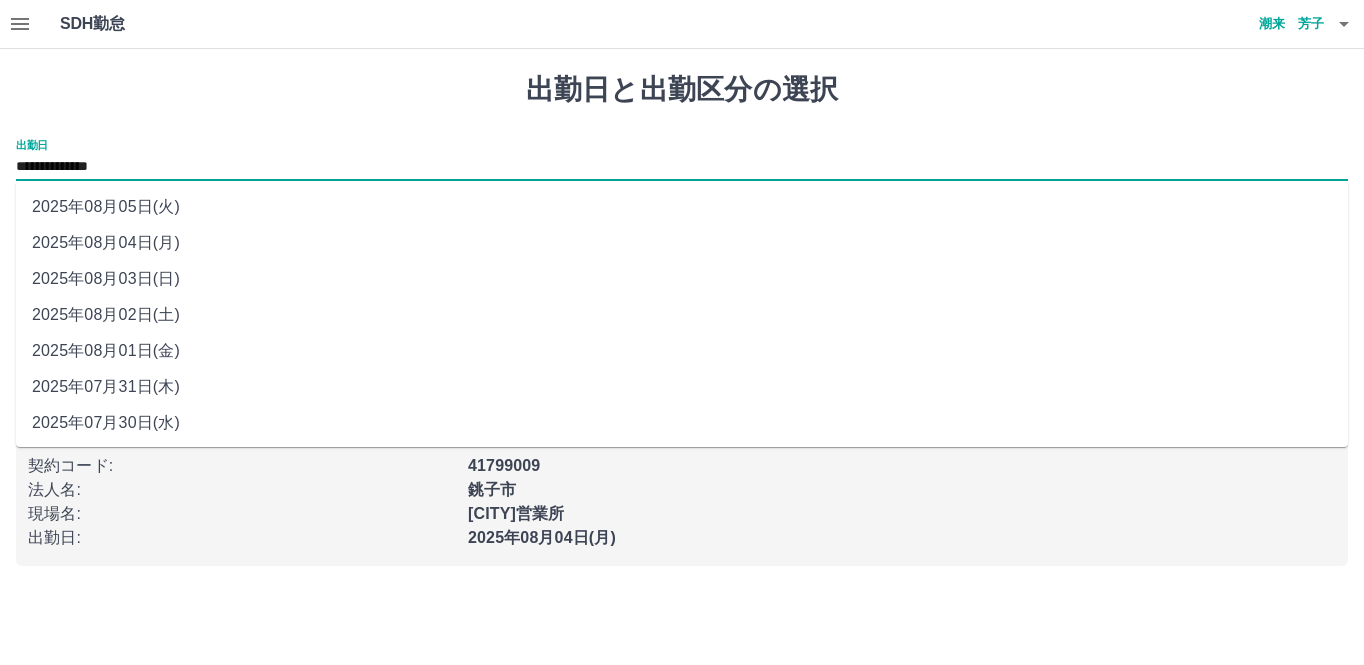 click on "2025年08月03日(日)" at bounding box center [682, 279] 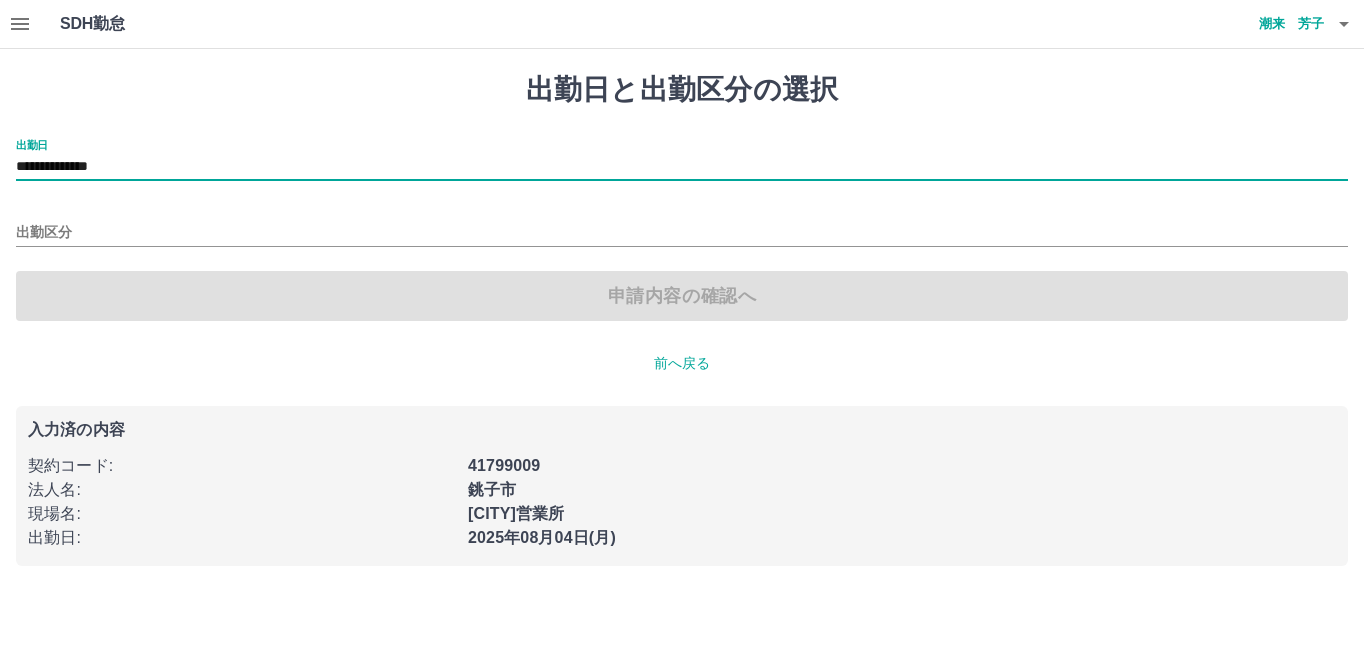 click on "出勤区分" at bounding box center [682, 226] 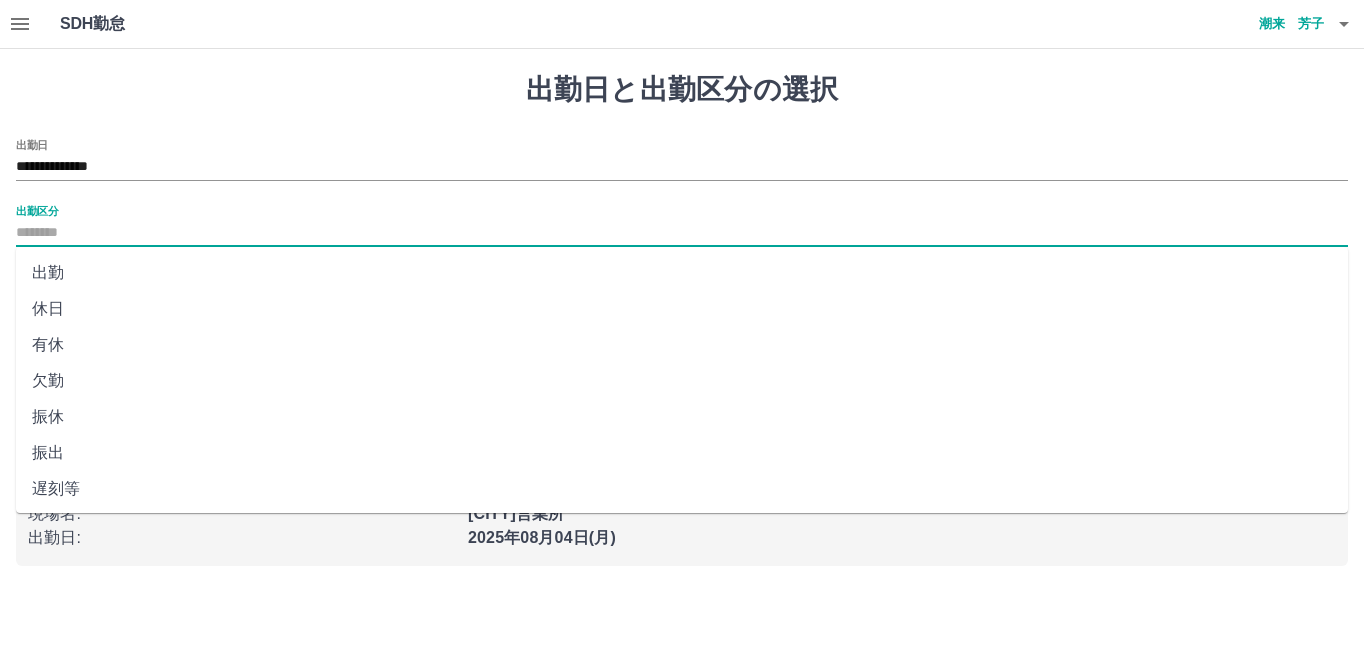 click on "出勤区分" at bounding box center [682, 233] 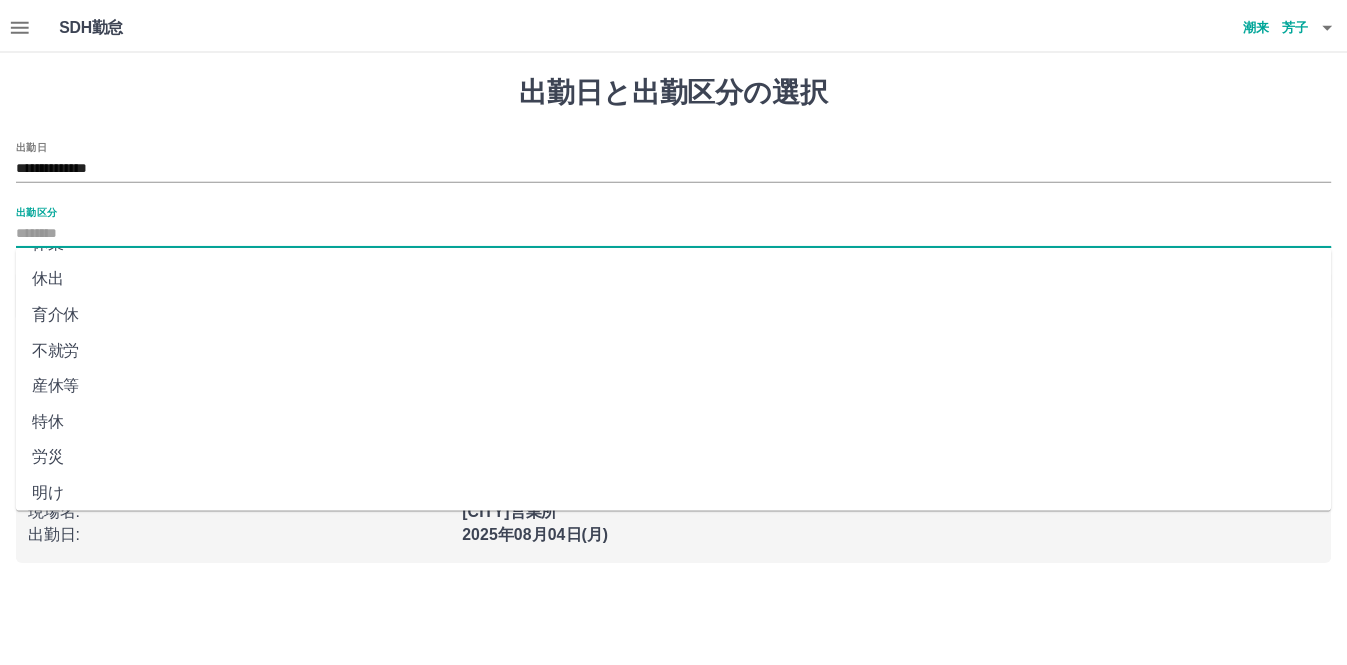 scroll, scrollTop: 398, scrollLeft: 0, axis: vertical 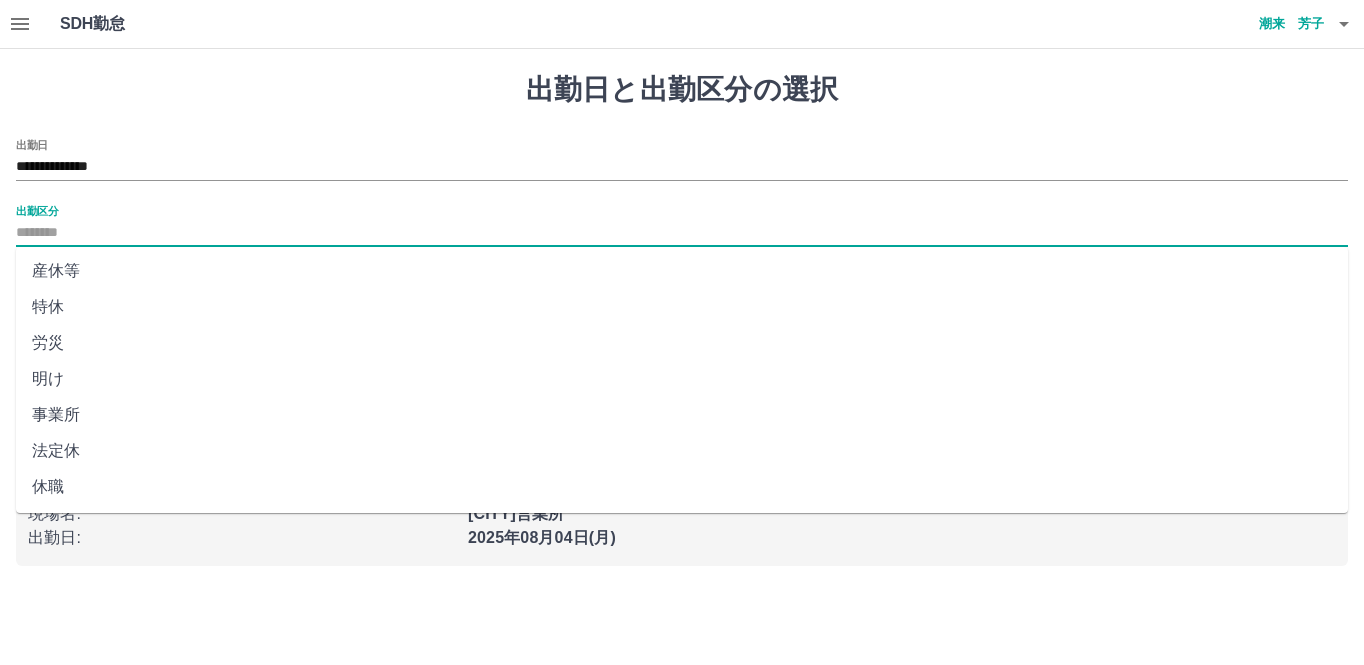 click on "法定休" at bounding box center [682, 451] 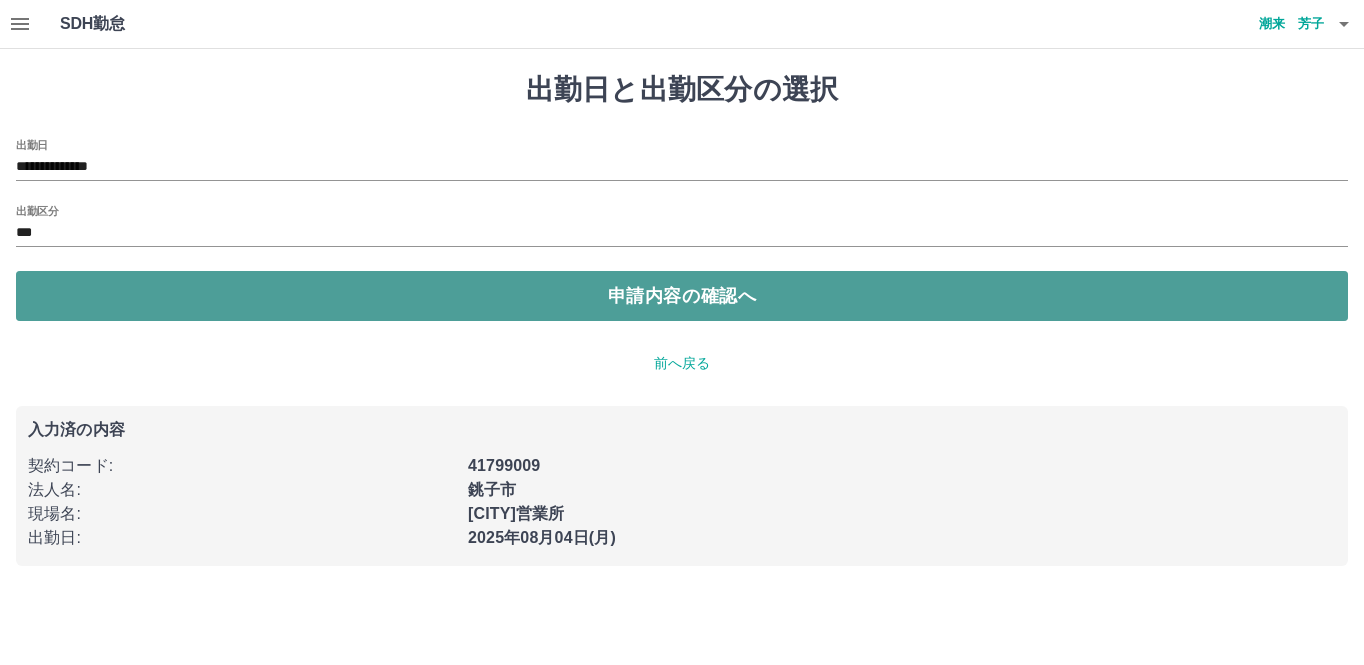 click on "申請内容の確認へ" at bounding box center (682, 296) 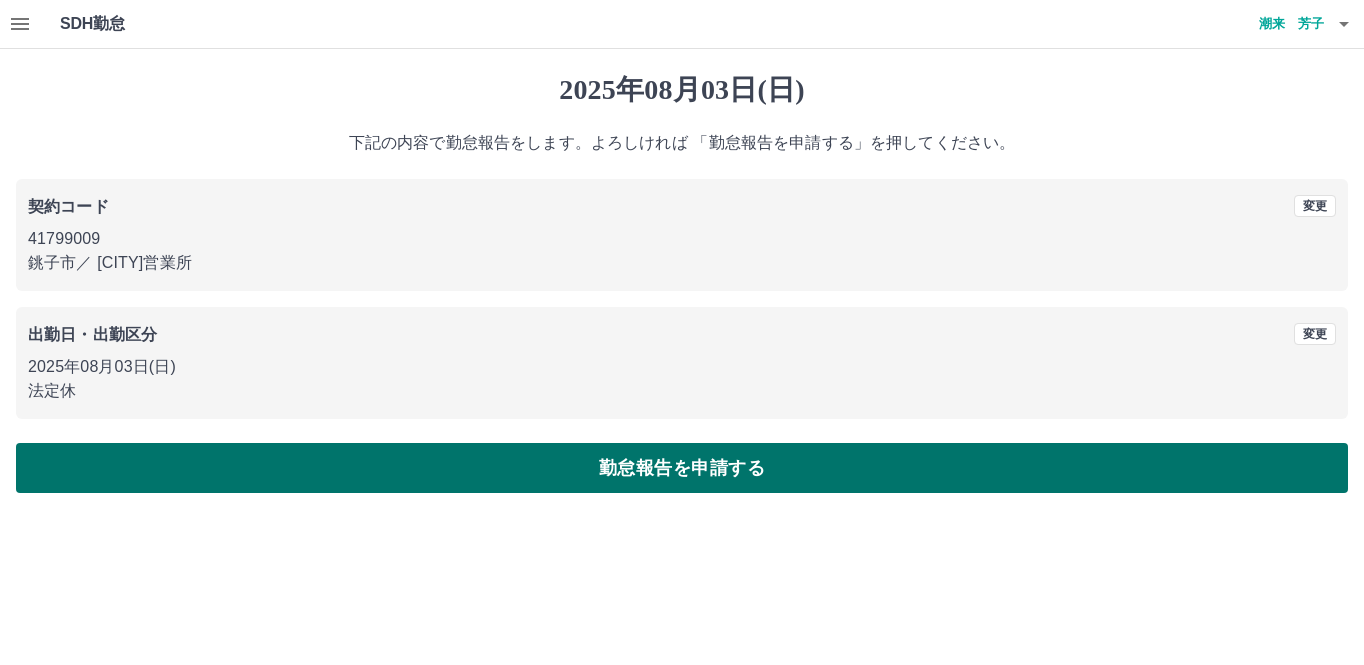 click on "勤怠報告を申請する" at bounding box center (682, 468) 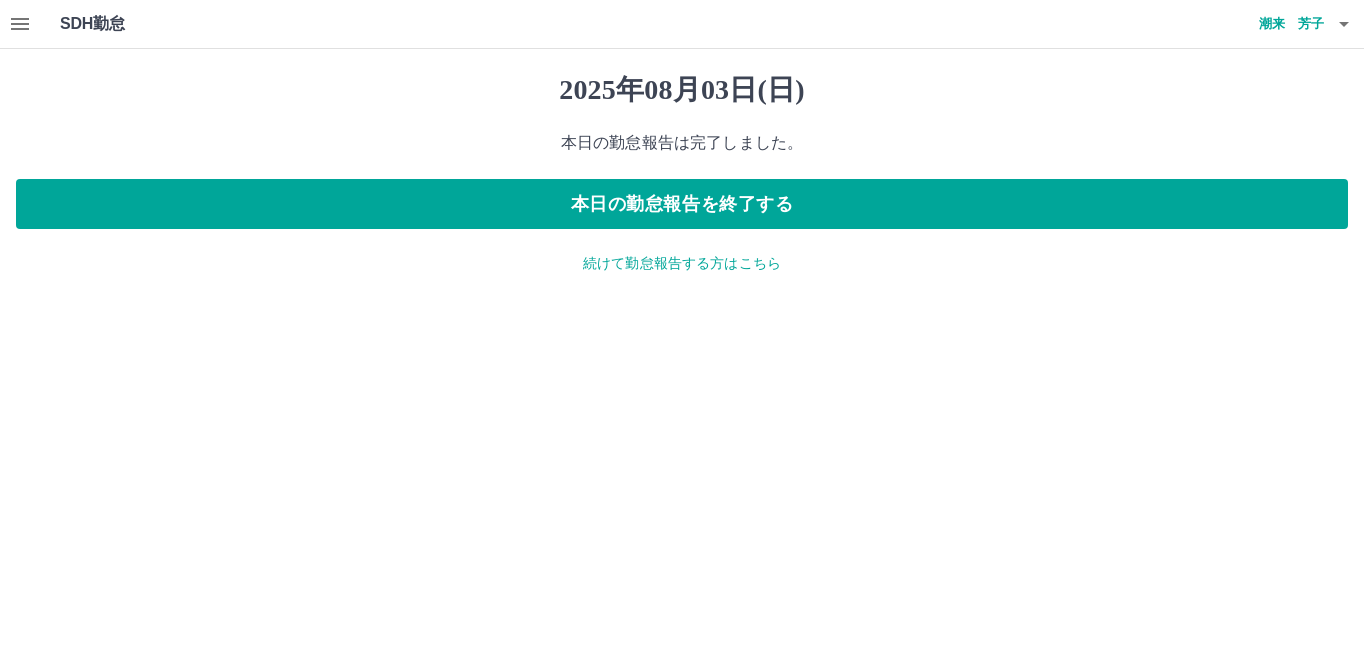 click on "続けて勤怠報告する方はこちら" at bounding box center [682, 263] 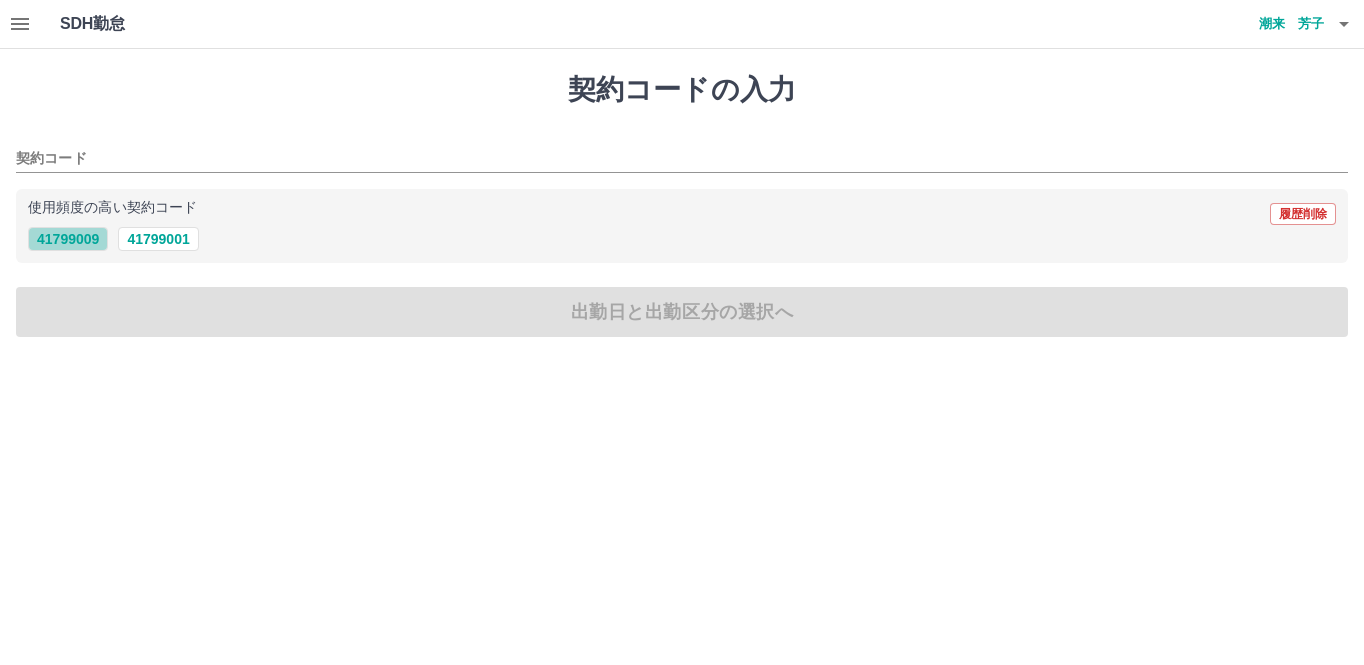 click on "41799009" at bounding box center [68, 239] 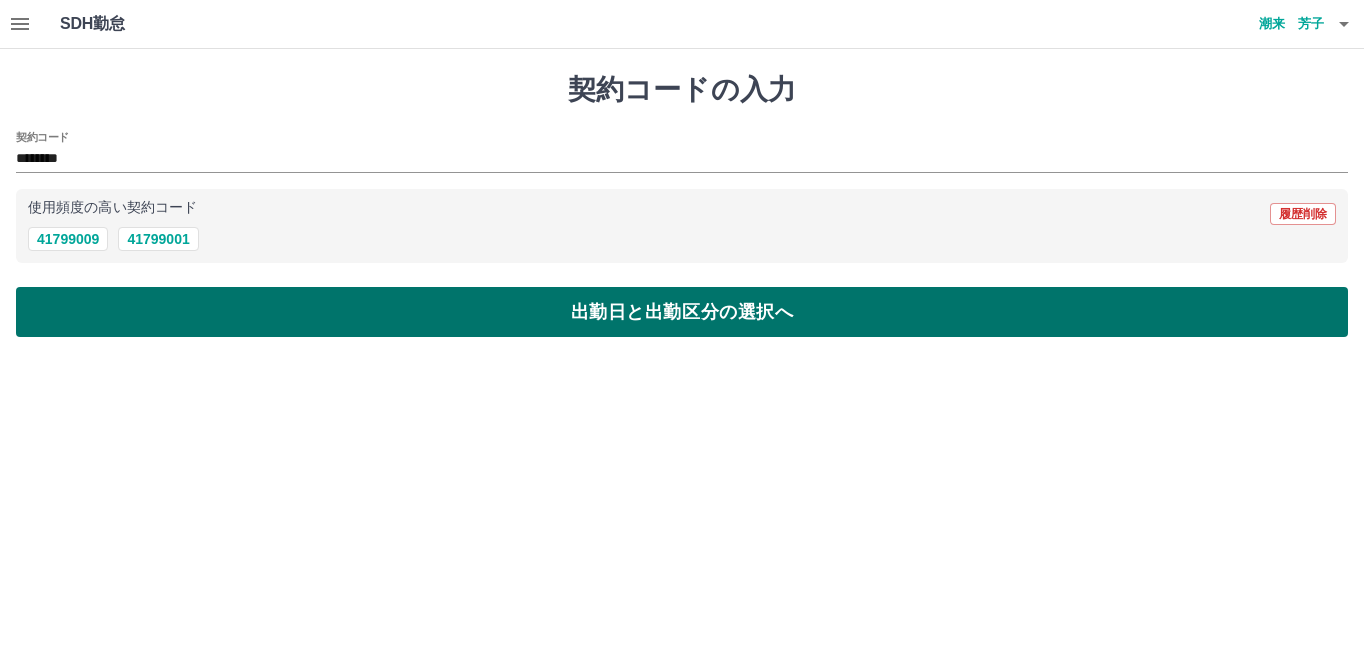 click on "出勤日と出勤区分の選択へ" at bounding box center [682, 312] 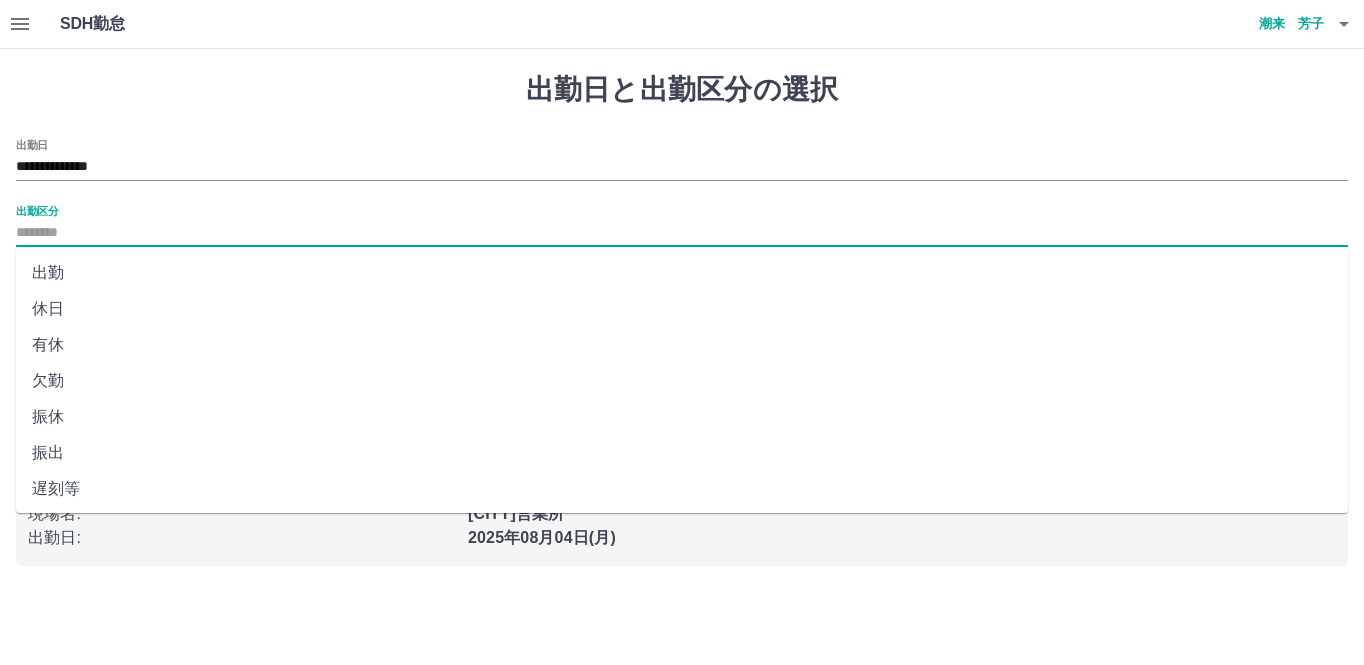 click on "出勤区分" at bounding box center (682, 233) 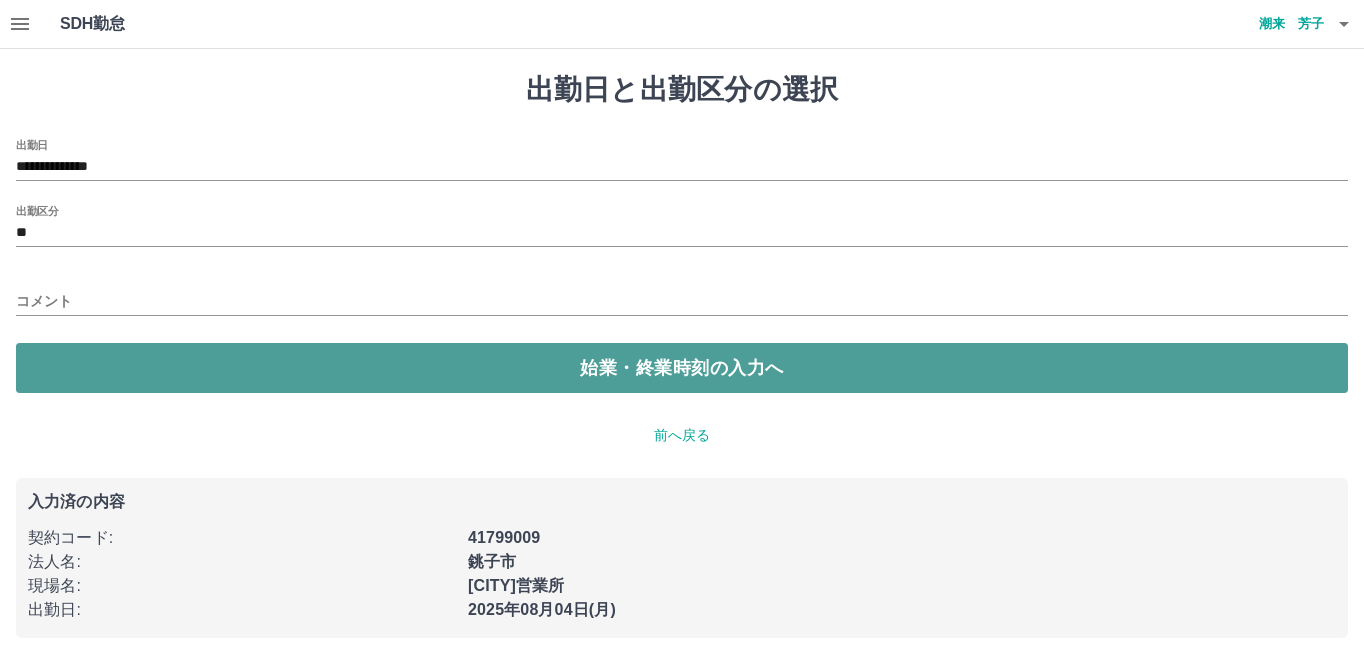 click on "始業・終業時刻の入力へ" at bounding box center (682, 368) 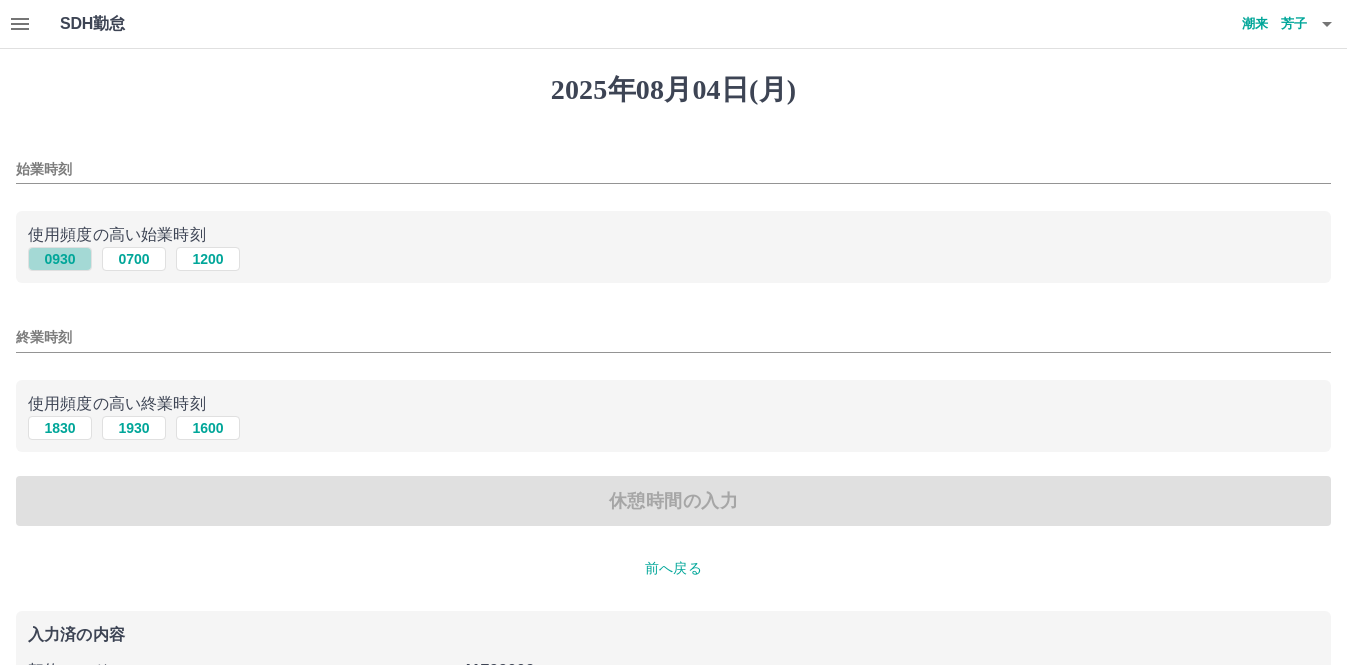 drag, startPoint x: 57, startPoint y: 259, endPoint x: 106, endPoint y: 297, distance: 62.008064 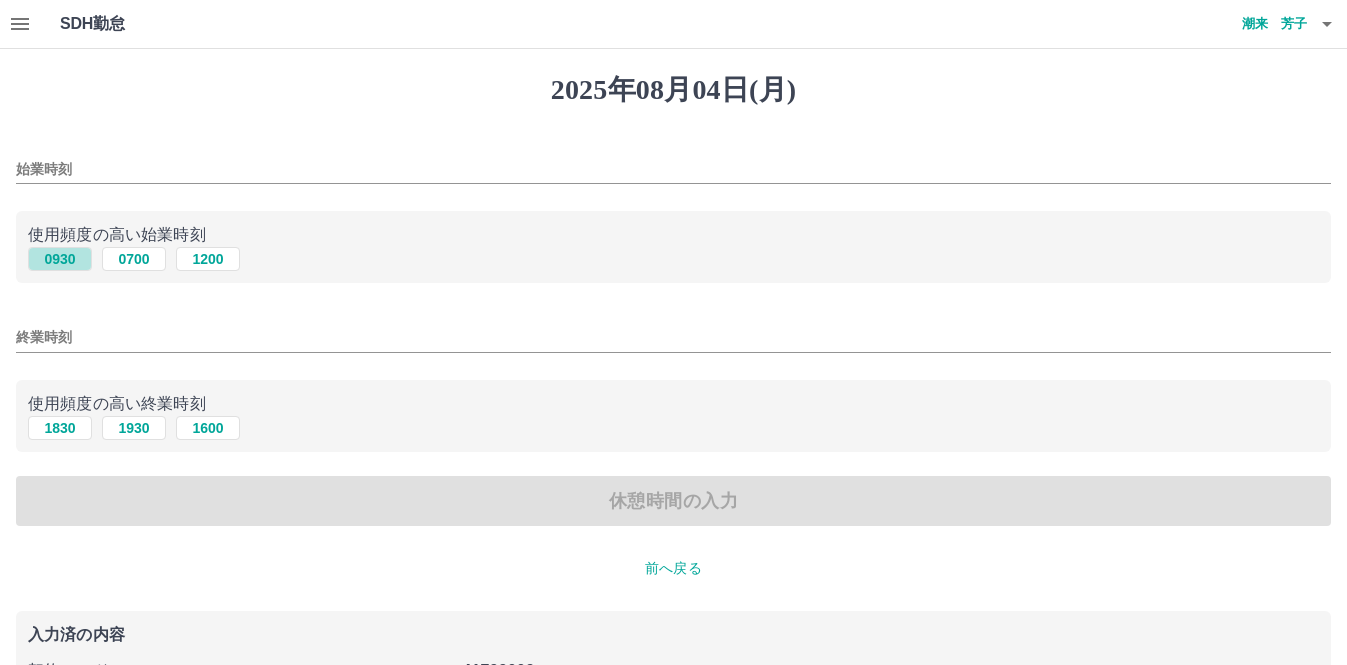 click on "0930" at bounding box center (60, 259) 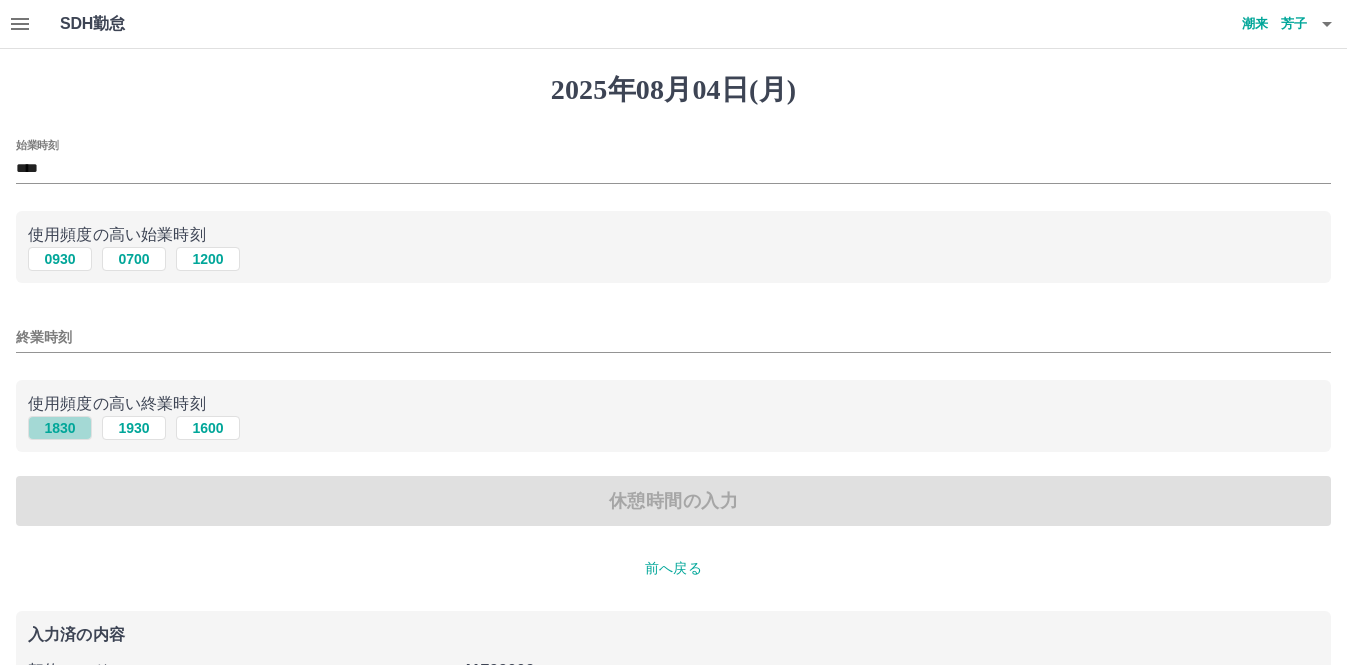 click on "1830" at bounding box center (60, 428) 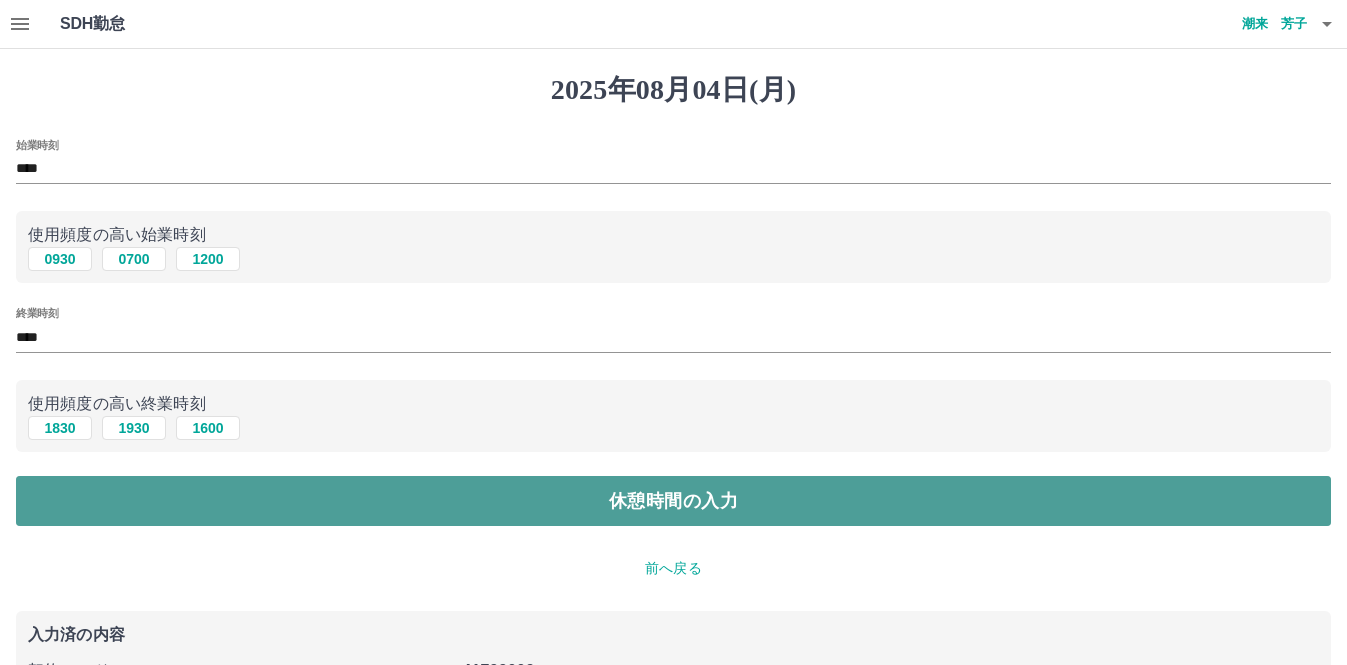 click on "休憩時間の入力" at bounding box center (673, 501) 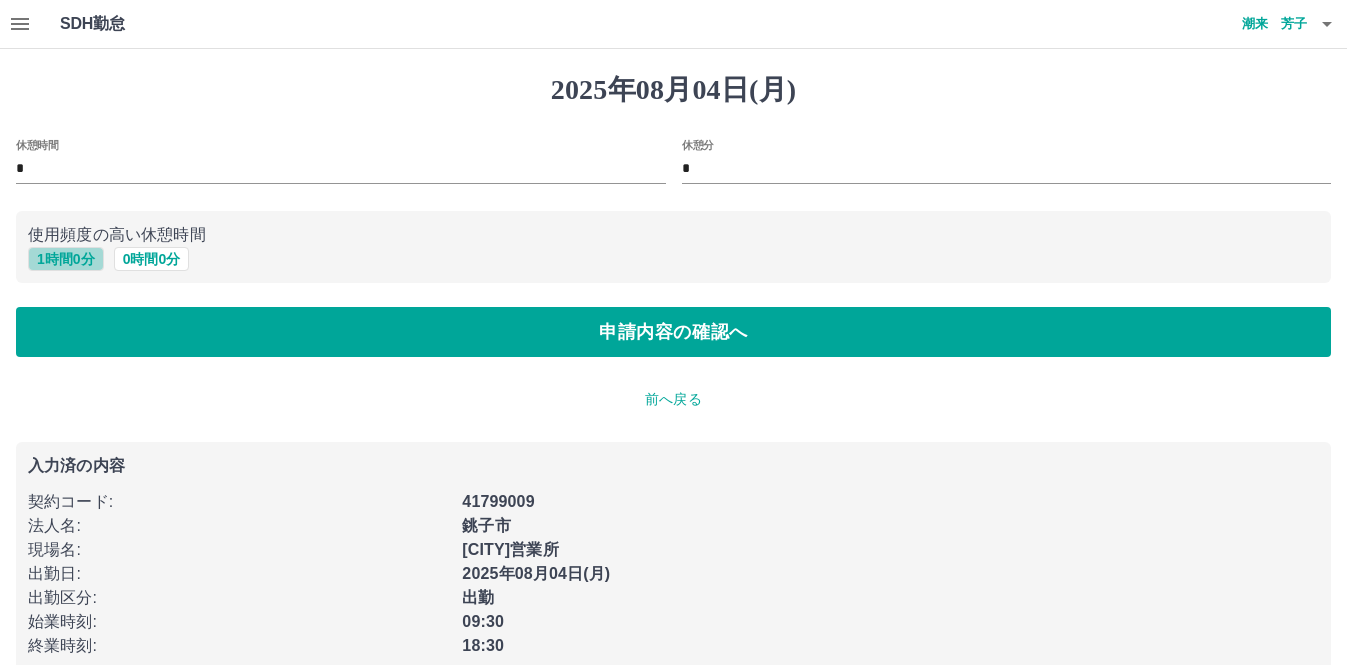 click on "1 時間 0 分" at bounding box center (66, 259) 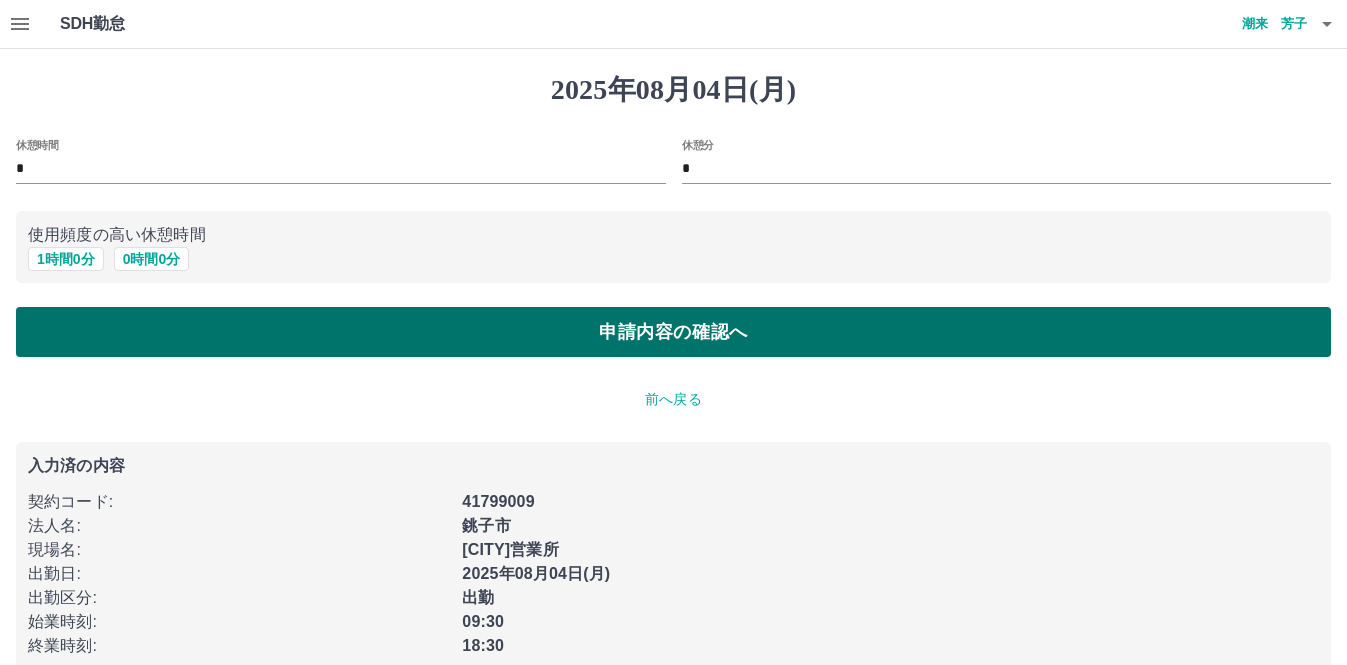 click on "申請内容の確認へ" at bounding box center (673, 332) 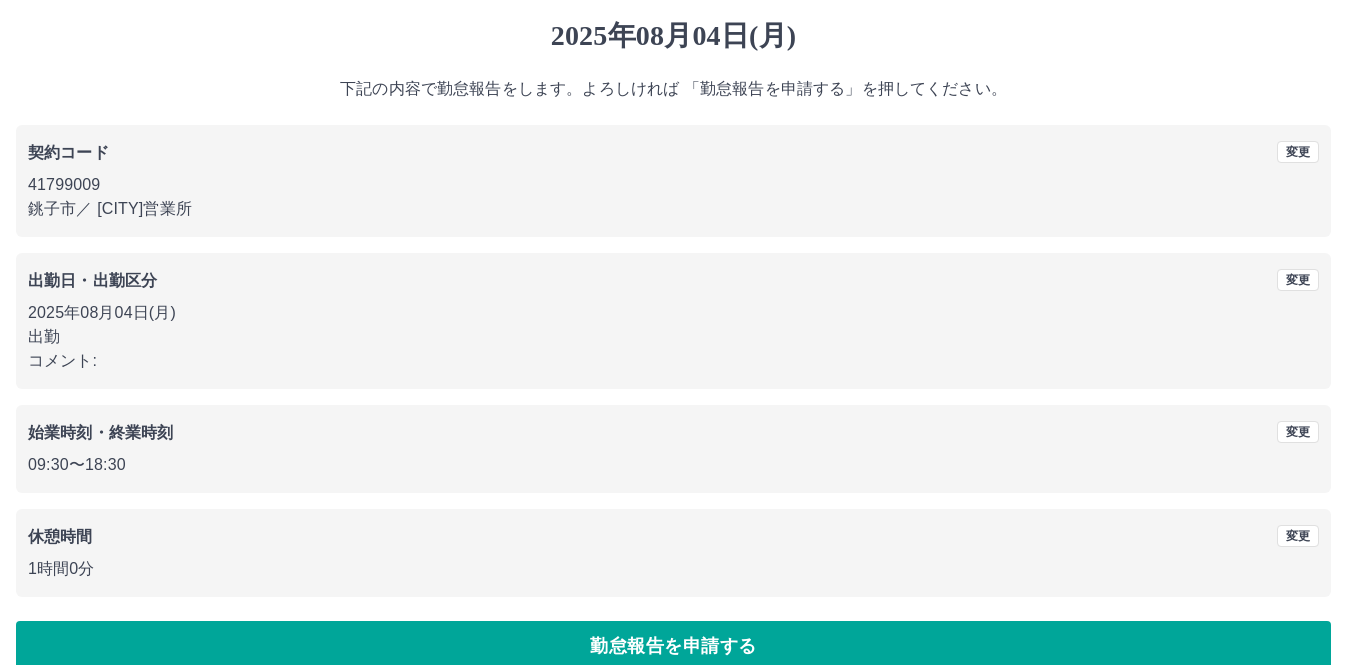 scroll, scrollTop: 84, scrollLeft: 0, axis: vertical 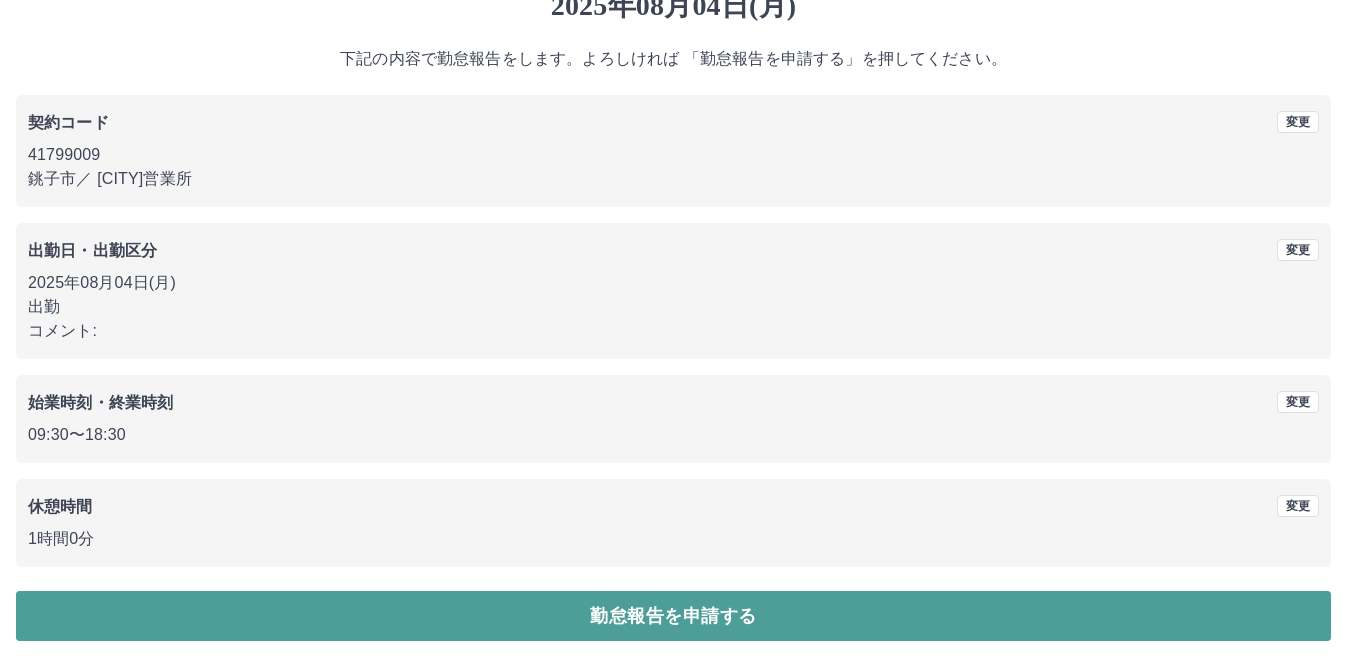 click on "勤怠報告を申請する" at bounding box center [673, 616] 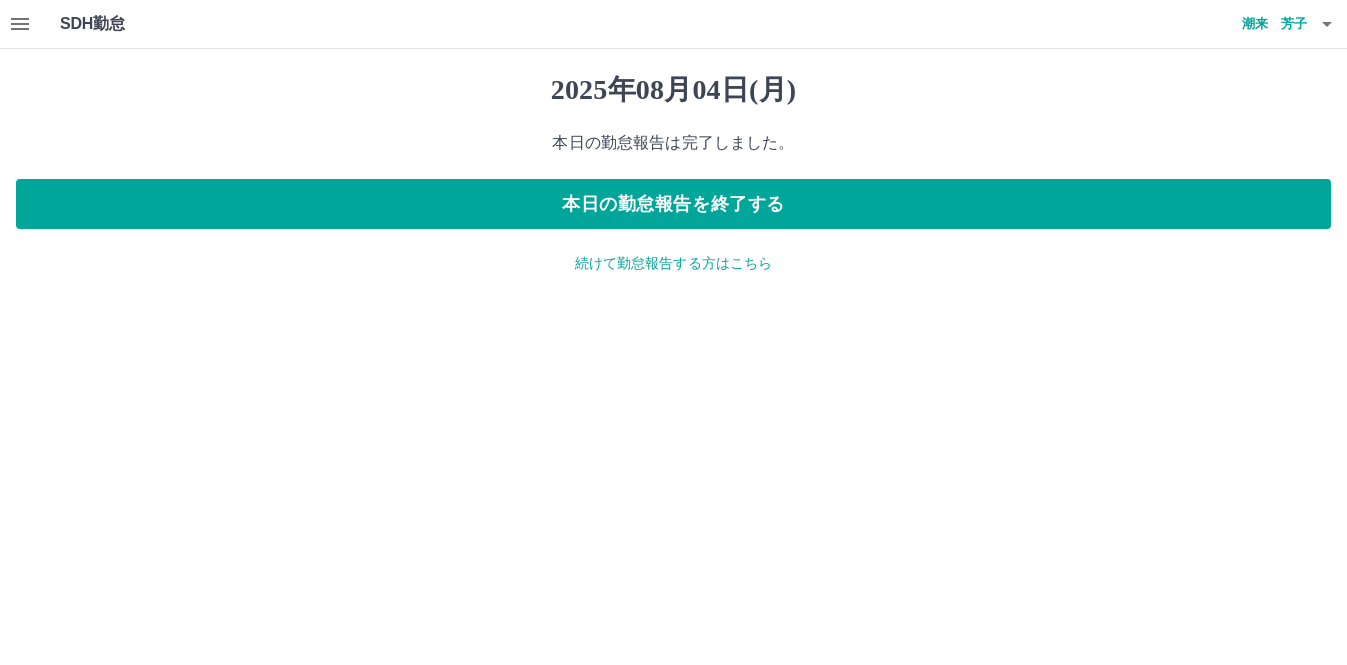 scroll, scrollTop: 0, scrollLeft: 0, axis: both 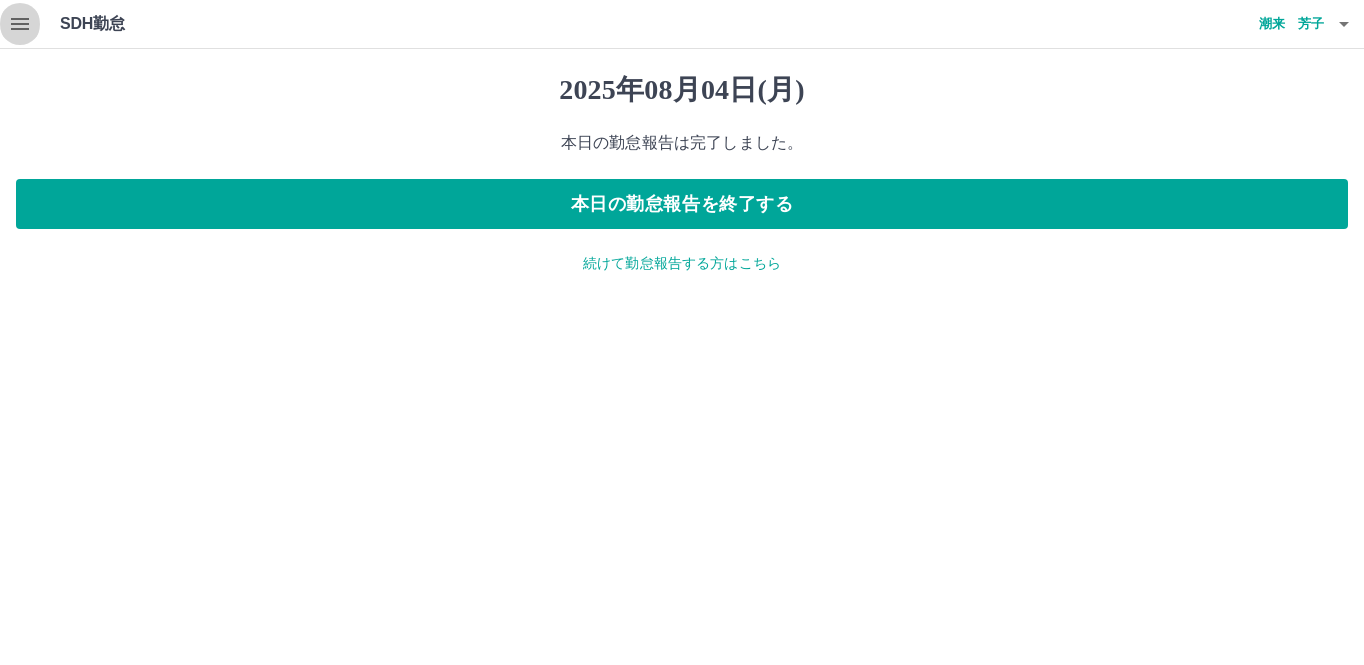 click 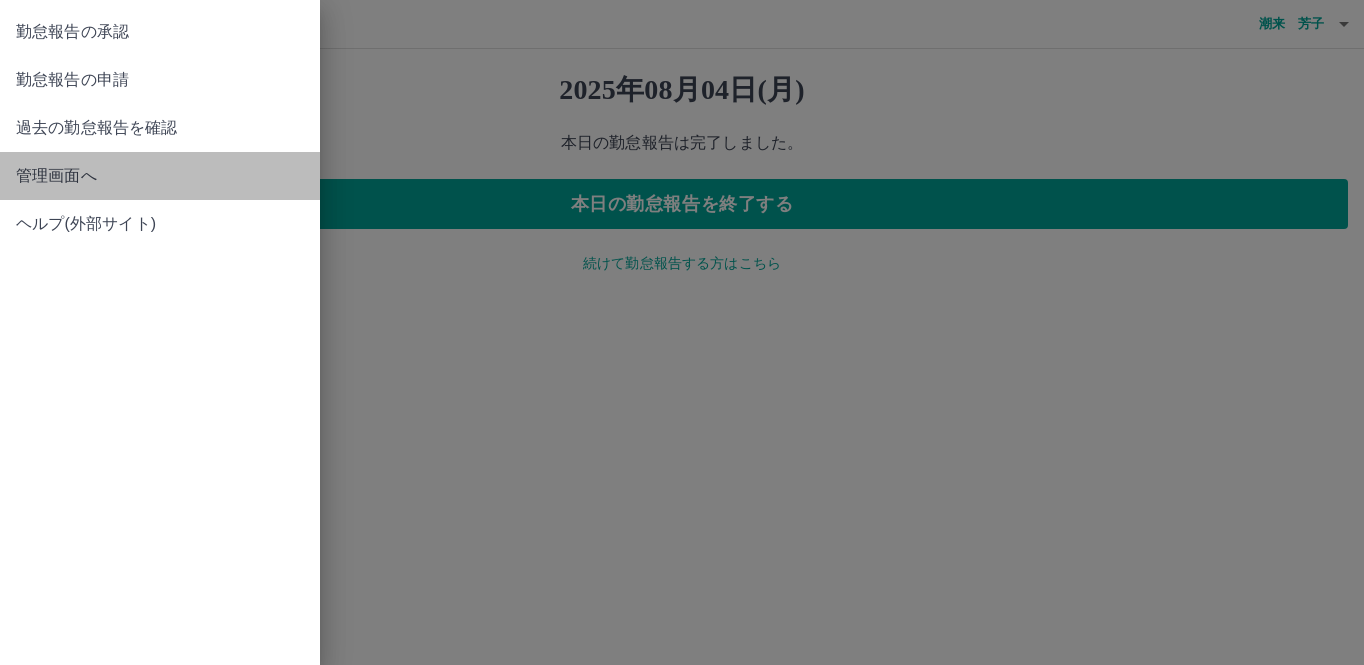click on "管理画面へ" at bounding box center (160, 176) 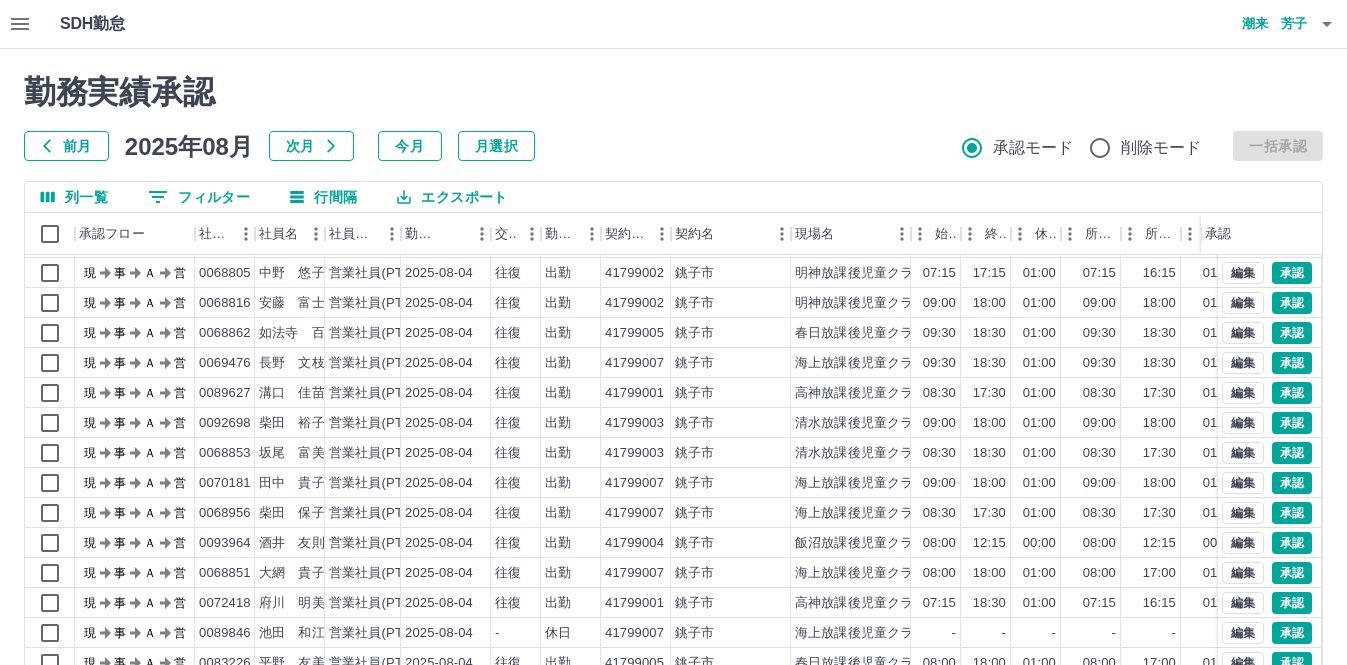 scroll, scrollTop: 104, scrollLeft: 0, axis: vertical 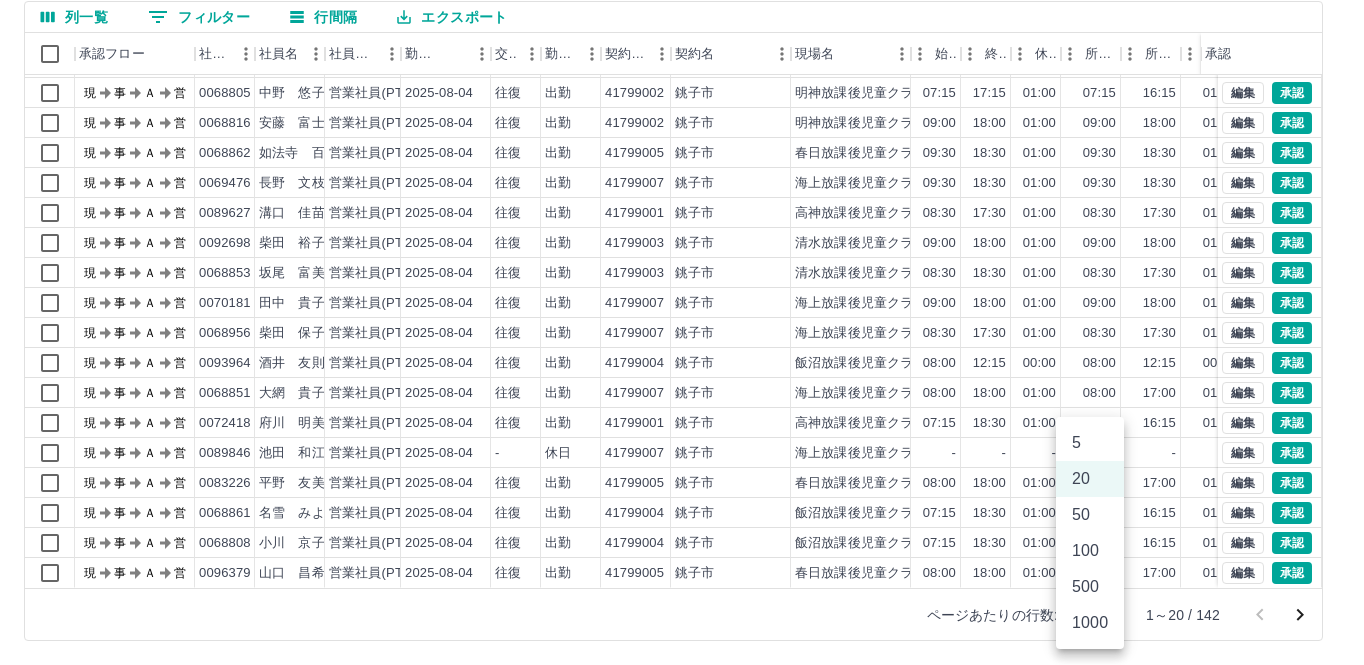 click on "SDH勤怠 潮来　芳子 勤務実績承認 前月 2025年08月 次月 今月 月選択 承認モード 削除モード 一括承認 列一覧 0 フィルター 行間隔 エクスポート 承認フロー 社員番号 社員名 社員区分 勤務日 交通費 勤務区分 契約コード 契約名 現場名 始業 終業 休憩 所定開始 所定終業所定休憩 拘束 勤務 遅刻等 コメント ステータス 承認 現 事 Ａ 営 0068886 大胡　悦子 営業社員(PT契約) 2025-08-04 往復 出勤 41799005 [CITY] 春日放課後児童クラブ 07:15 18:30 01:00 07:15 16:15 01:00 11:15 10:15 00:00 現場責任者承認待 現 事 Ａ 営 0105772 坂尾　豊一 営業社員(PT契約) 2025-08-04 往復 出勤 41799002 [CITY] 明神放課後児童クラブ 09:30 18:30 01:00 09:30 18:30 01:00 09:00 08:00 00:00 一日保育 現場責任者承認待 現 事 Ａ 営 0068805 中野　悠子 営業社員(PT契約) 2025-08-04 往復 出勤 41799002 [CITY] 明神放課後児童クラブ 07:15 -" at bounding box center [682, 242] 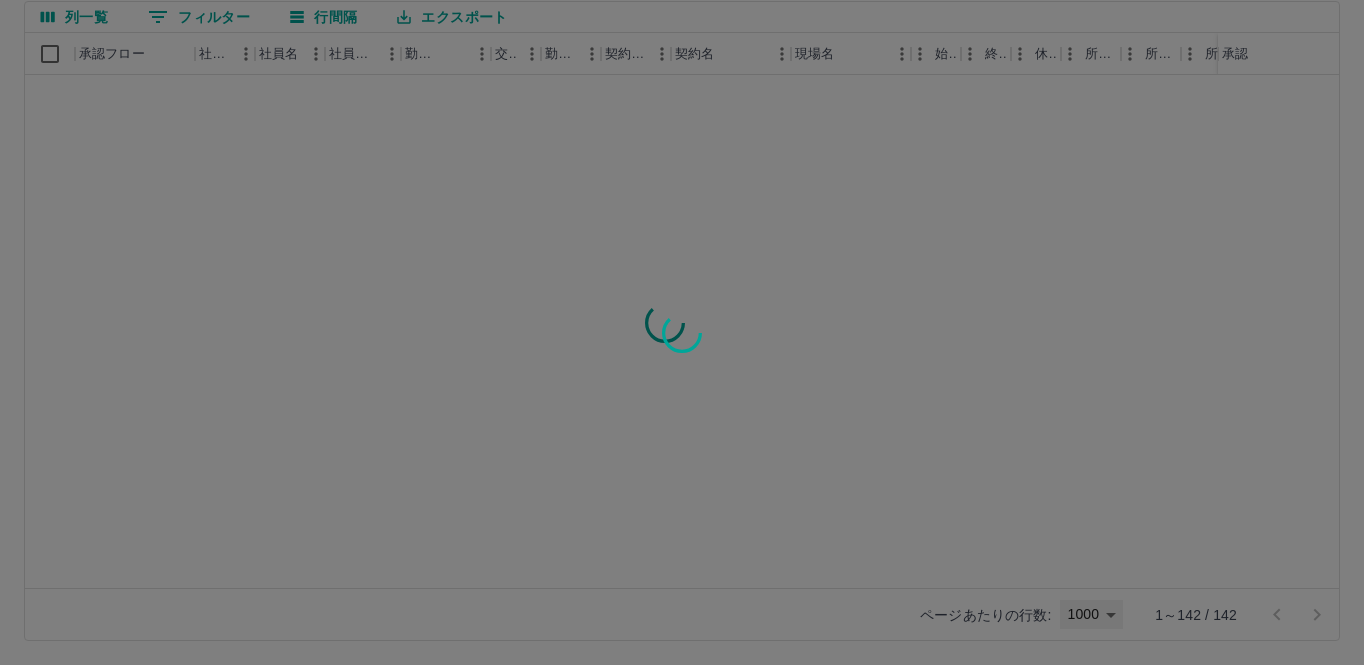 type on "****" 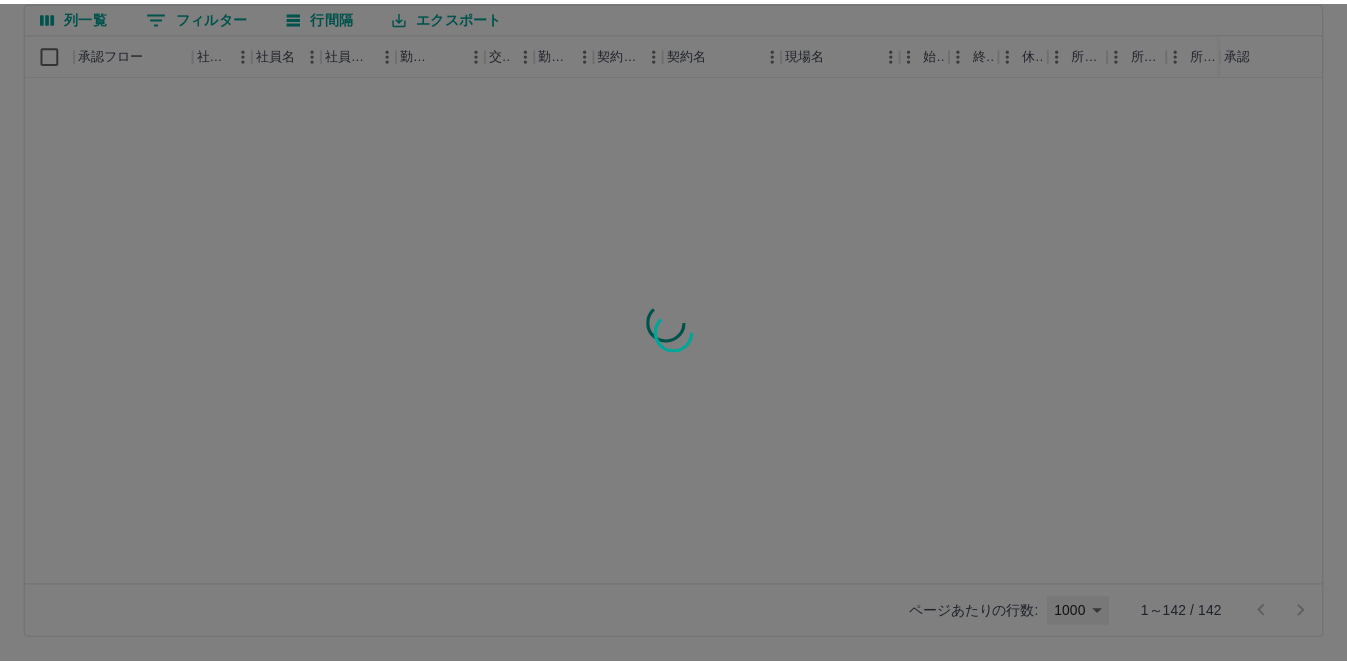 scroll, scrollTop: 0, scrollLeft: 0, axis: both 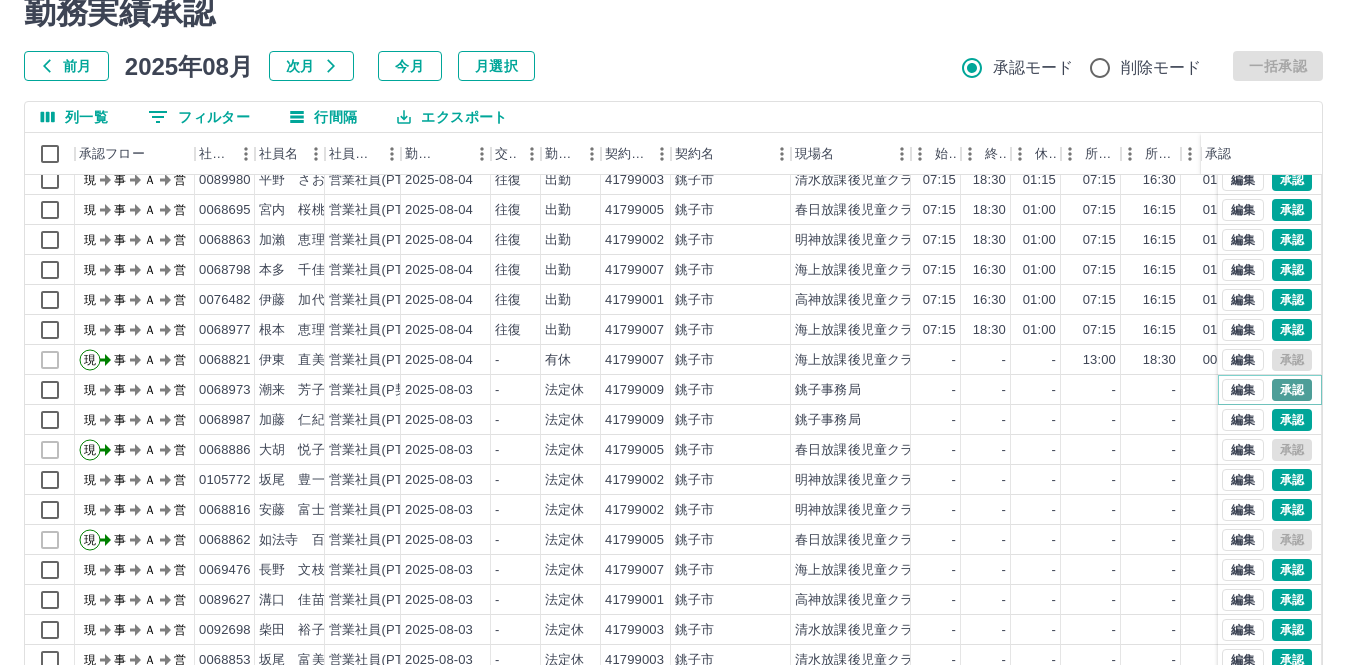 click on "承認" at bounding box center (1292, 390) 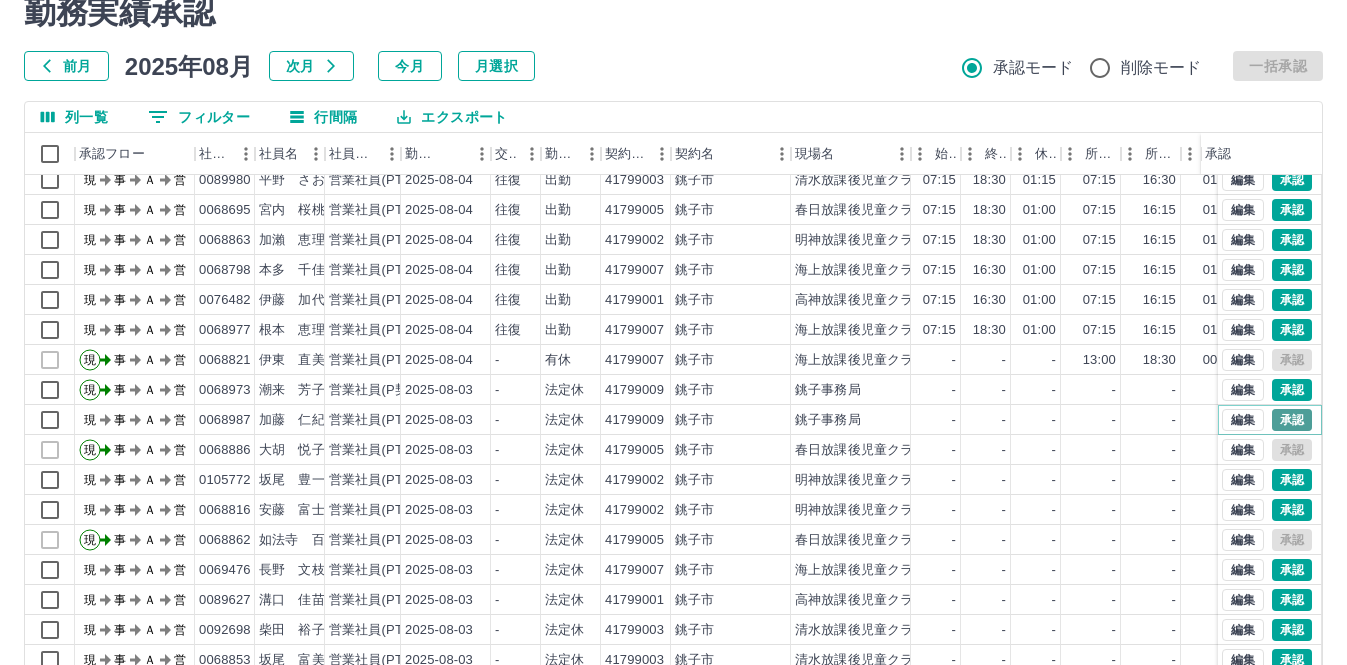 click on "承認" at bounding box center (1292, 420) 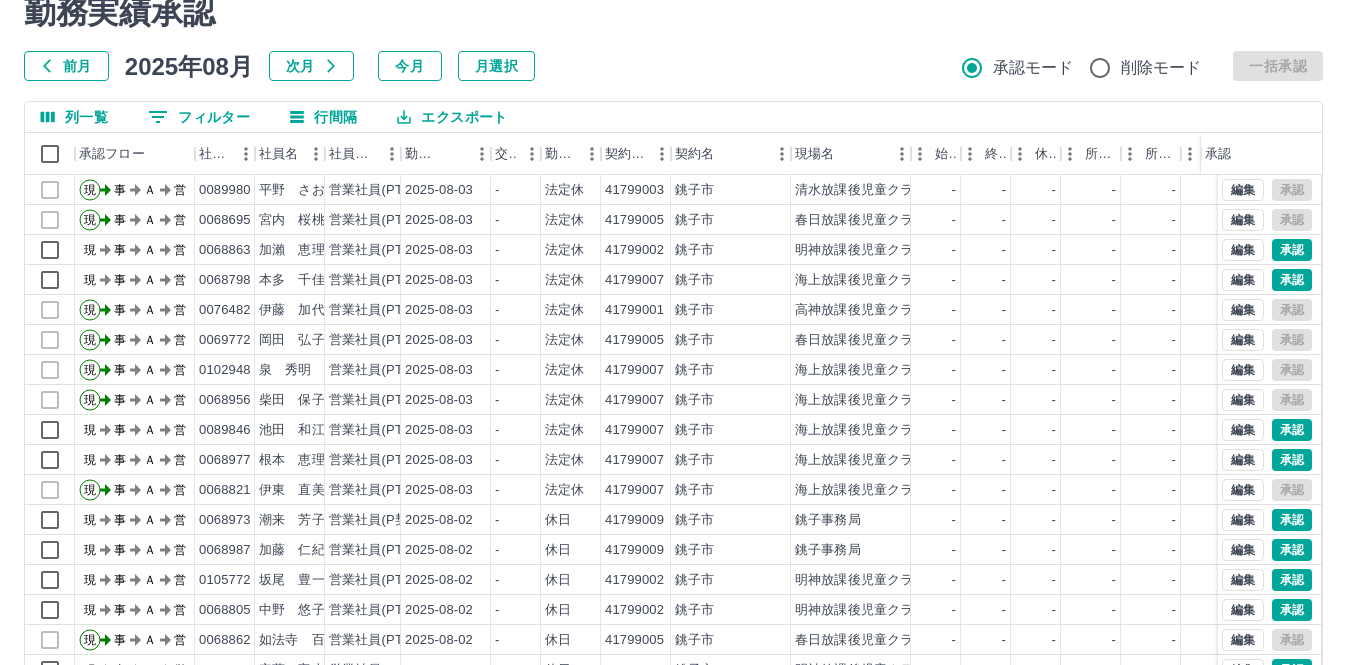 scroll, scrollTop: 1600, scrollLeft: 0, axis: vertical 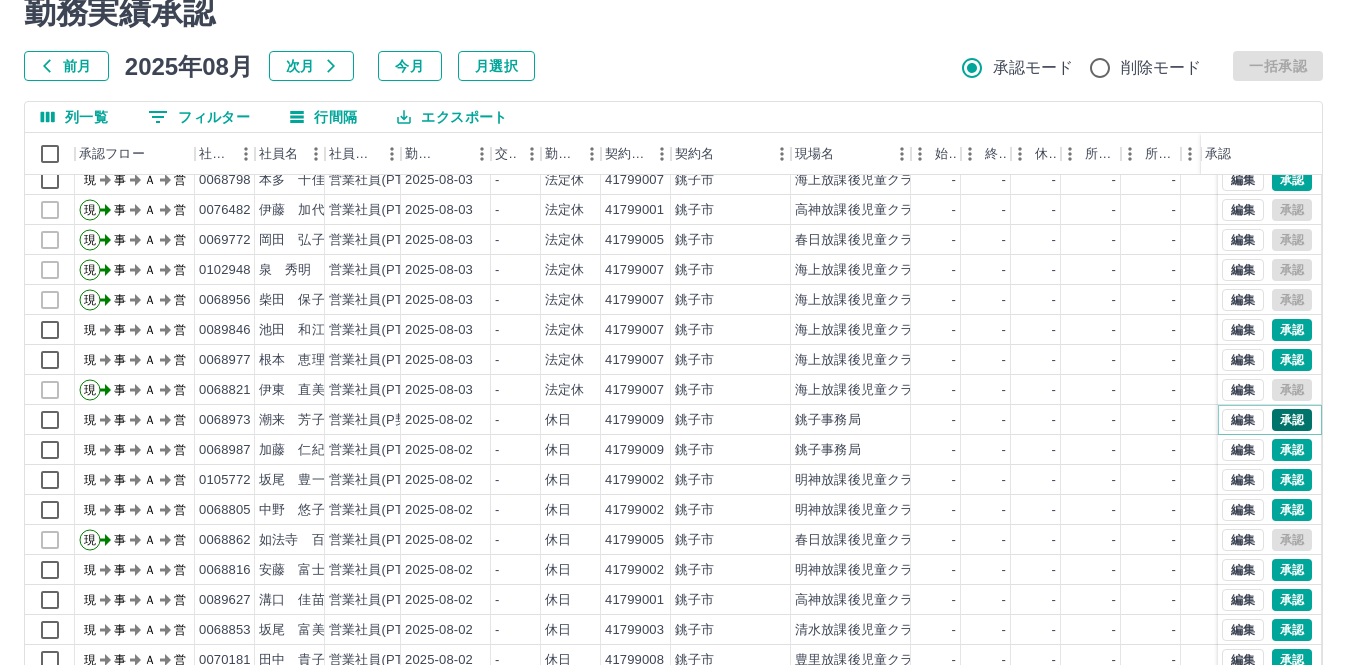 click on "承認" at bounding box center [1292, 420] 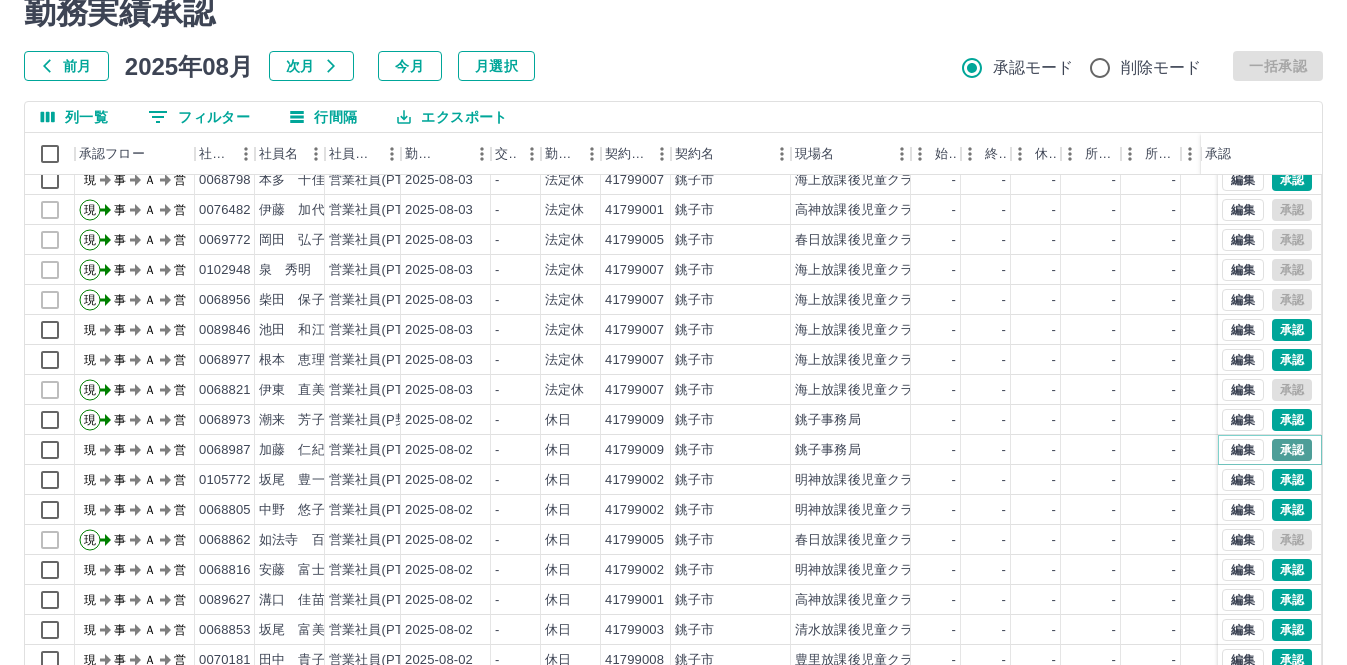 click on "承認" at bounding box center (1292, 450) 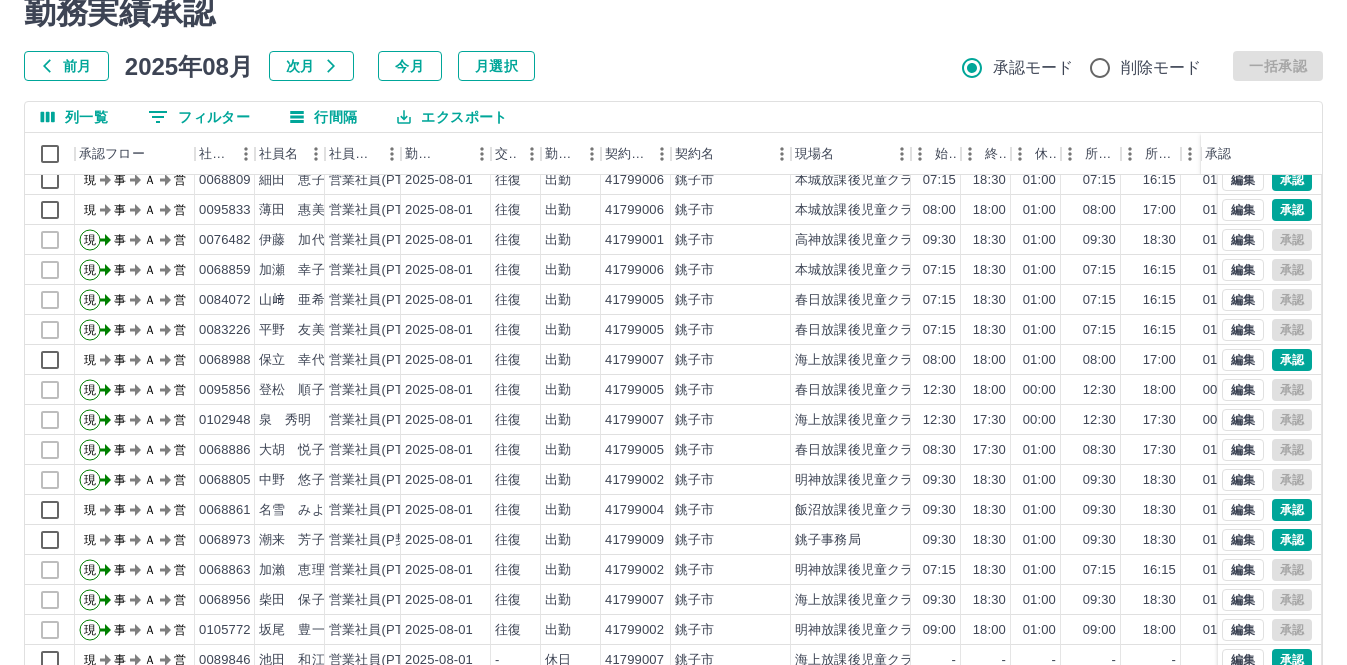 scroll, scrollTop: 3100, scrollLeft: 0, axis: vertical 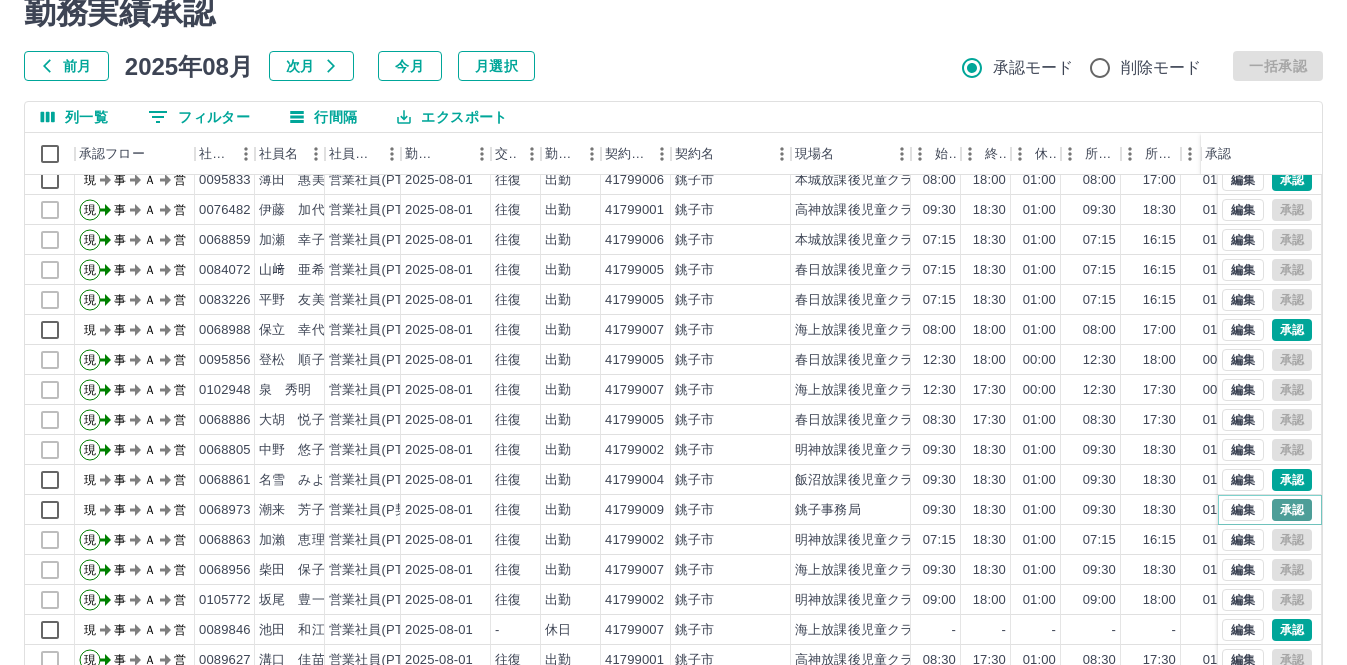 click on "承認" at bounding box center (1292, 510) 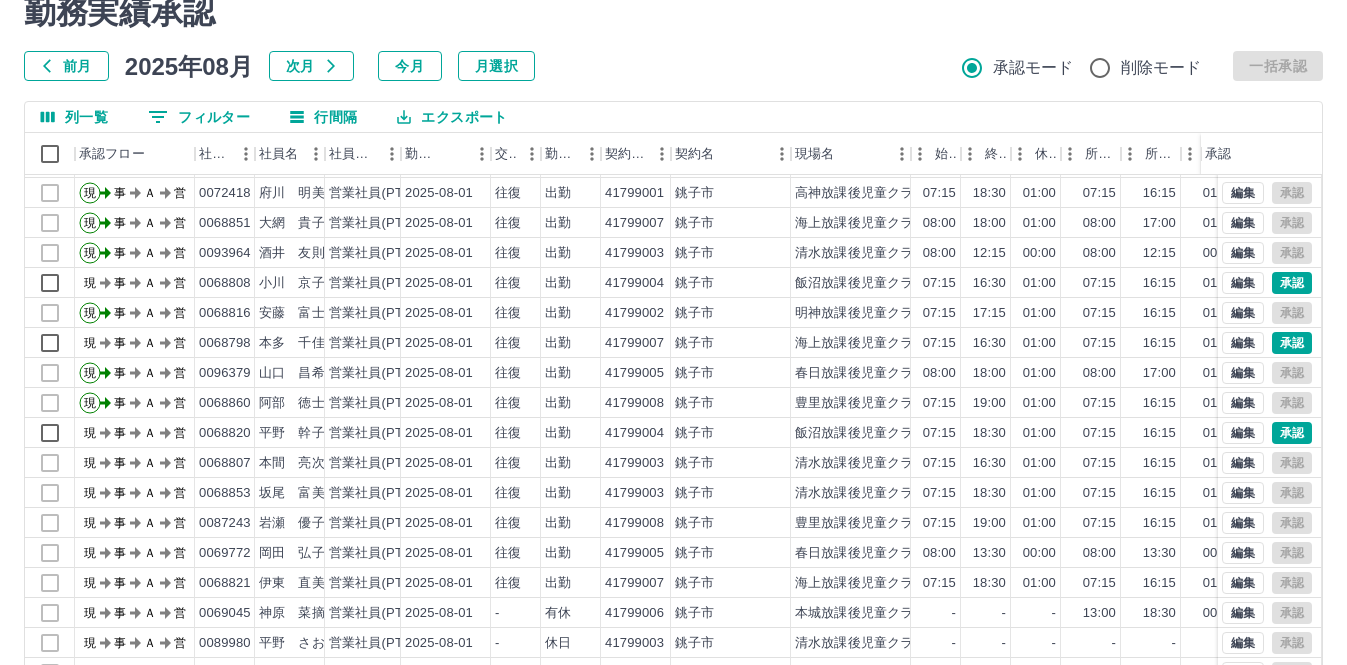 scroll, scrollTop: 3764, scrollLeft: 0, axis: vertical 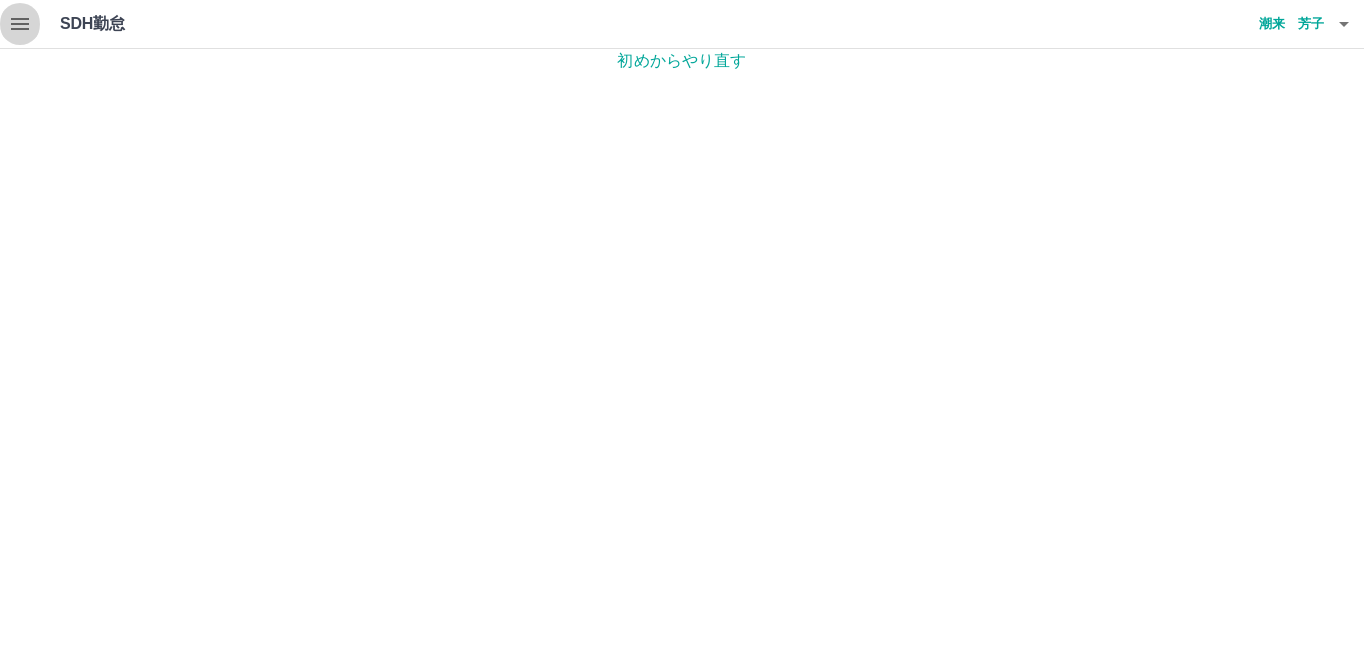 click 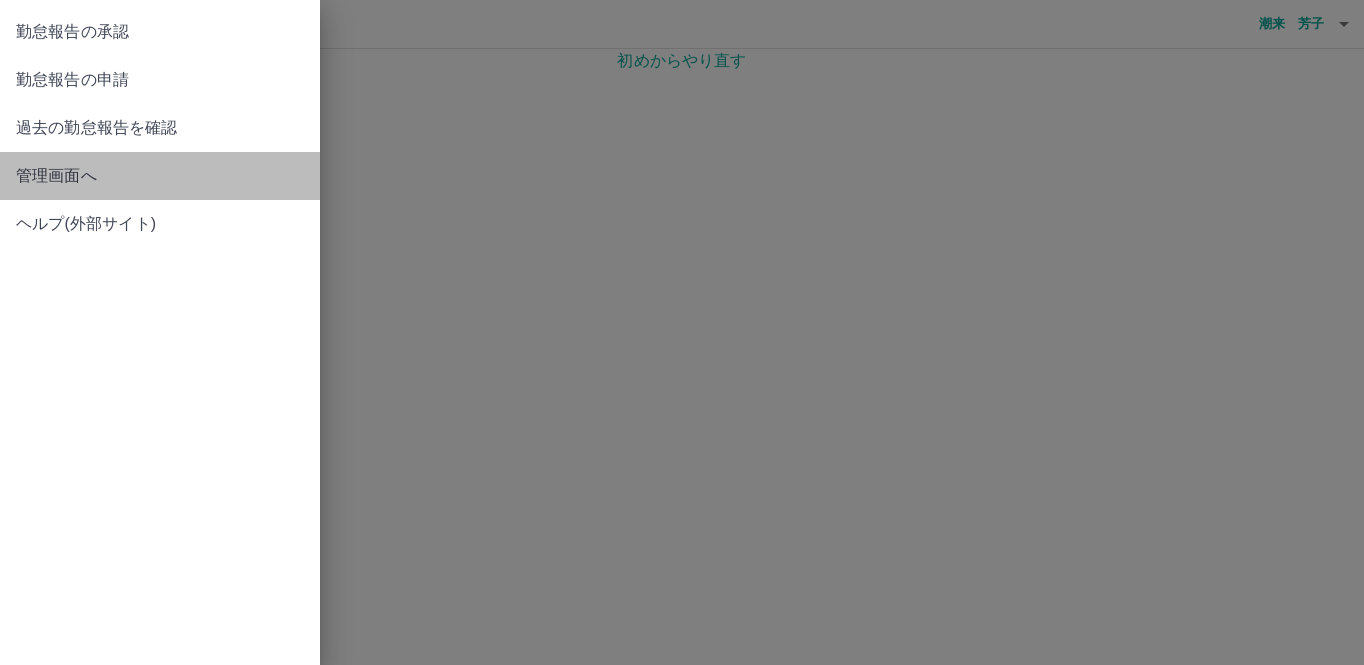 click on "管理画面へ" at bounding box center (160, 176) 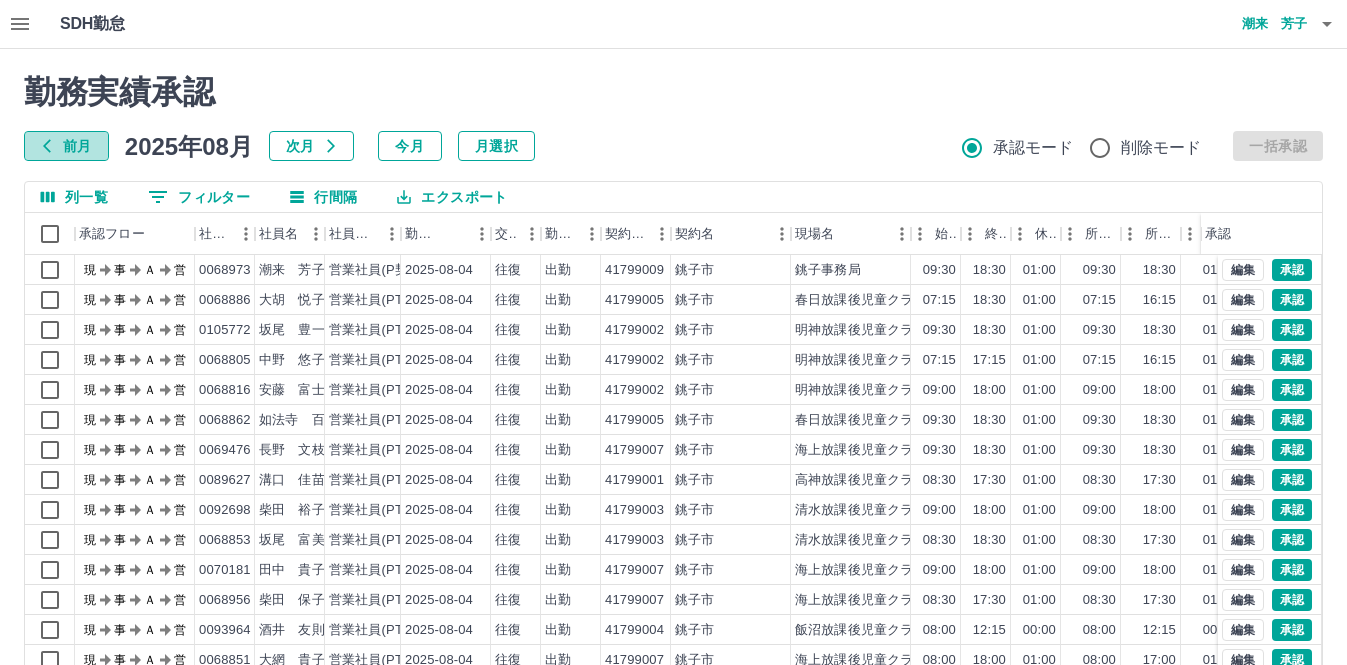 click on "前月" at bounding box center (66, 146) 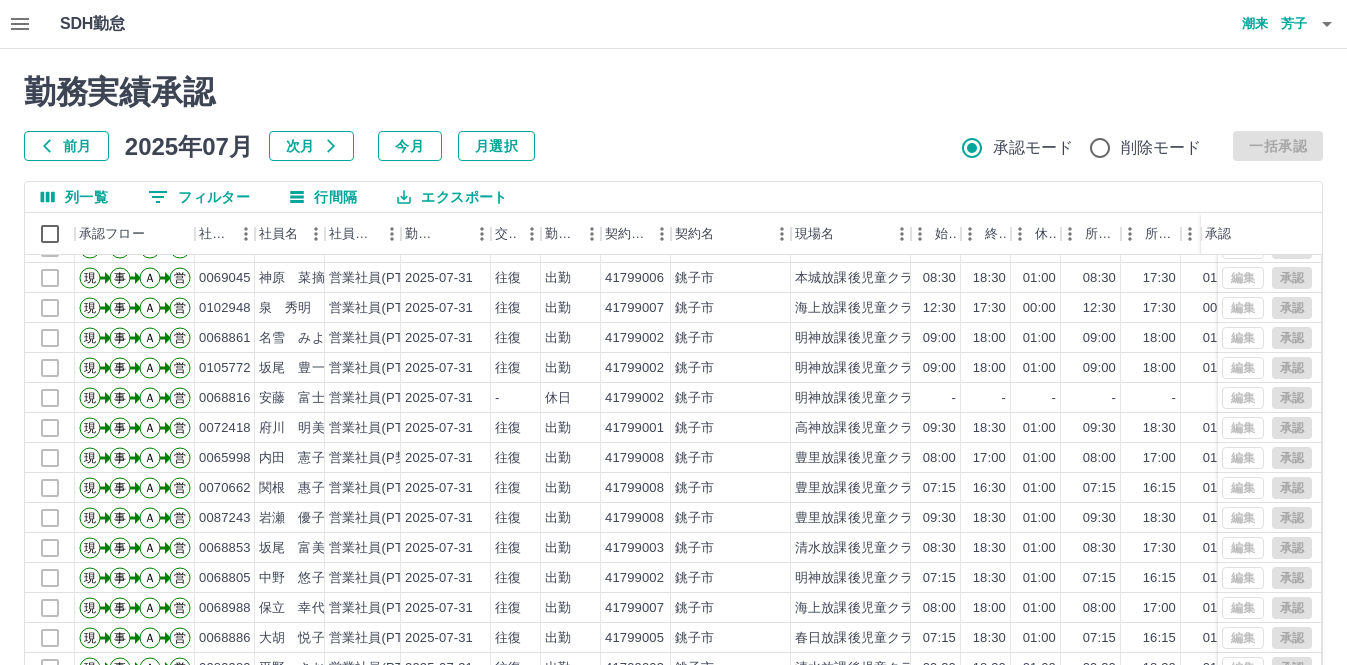 scroll, scrollTop: 104, scrollLeft: 0, axis: vertical 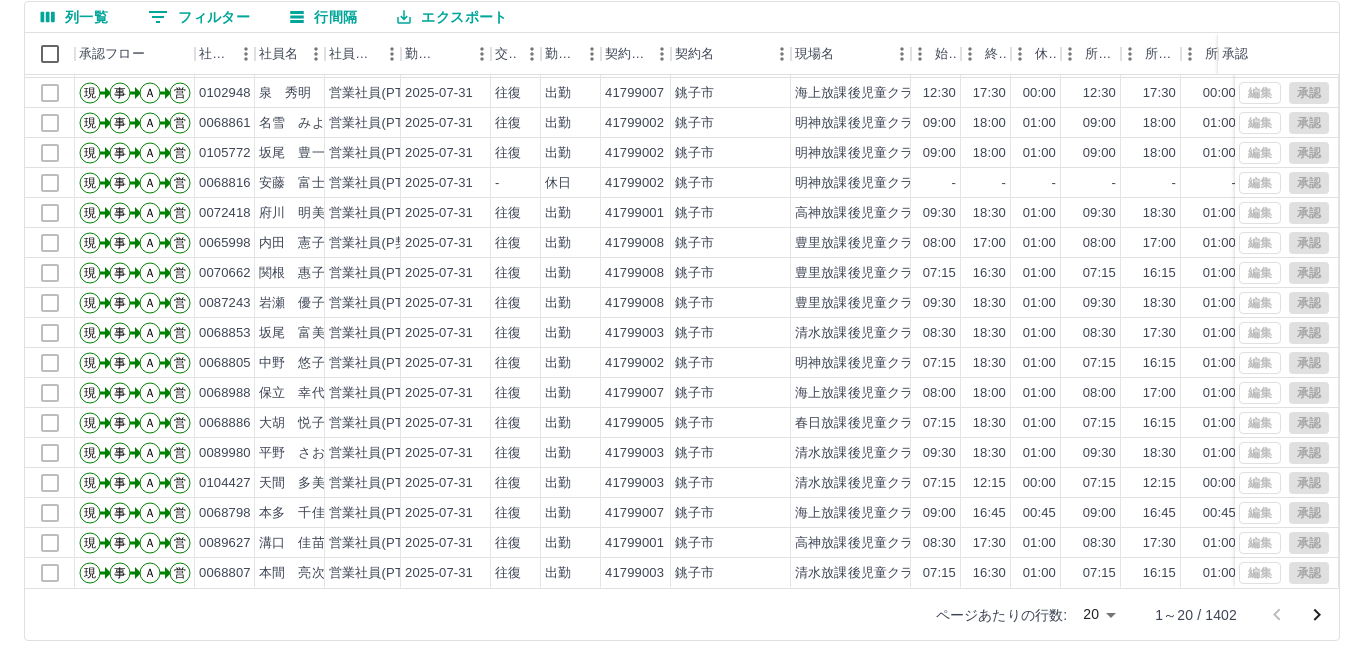 click on "SDH勤怠 潮来　芳子 勤務実績承認 前月 2025年07月 次月 今月 月選択 承認モード 削除モード 一括承認 列一覧 0 フィルター 行間隔 エクスポート 承認フロー 社員番号 社員名 社員区分 勤務日 交通費 勤務区分 契約コード 契約名 現場名 始業 終業 休憩 所定開始 所定終業 所定休憩 拘束 勤務 遅刻等 コメント ステータス 承認 現 事 Ａ 営 0068987 加藤　仁紀 営業社員(PT契約) 2025-07-31 往復 出勤 41799009 [CITY] [CITY]事務局 15:30 18:00 00:00 15:30 18:00 00:00 02:30 02:30 00:00 全承認済 現 事 Ａ 営 0069045 神原　菜摘 営業社員(PT契約) 2025-07-31 往復 出勤 41799006 [CITY] 本城放課後児童クラブ 08:30 18:30 01:00 08:30 17:30 01:00 10:00 09:00 00:00 全承認済 現 事 Ａ 営 0102948 泉　秀明 営業社員(PT契約) 2025-07-31 往復 出勤 41799007 [CITY] 海上放課後児童クラブ 12:30 17:30 00:00 12:30 17:30 00:00 05:00 05:00 00:00 現 事" at bounding box center [682, 242] 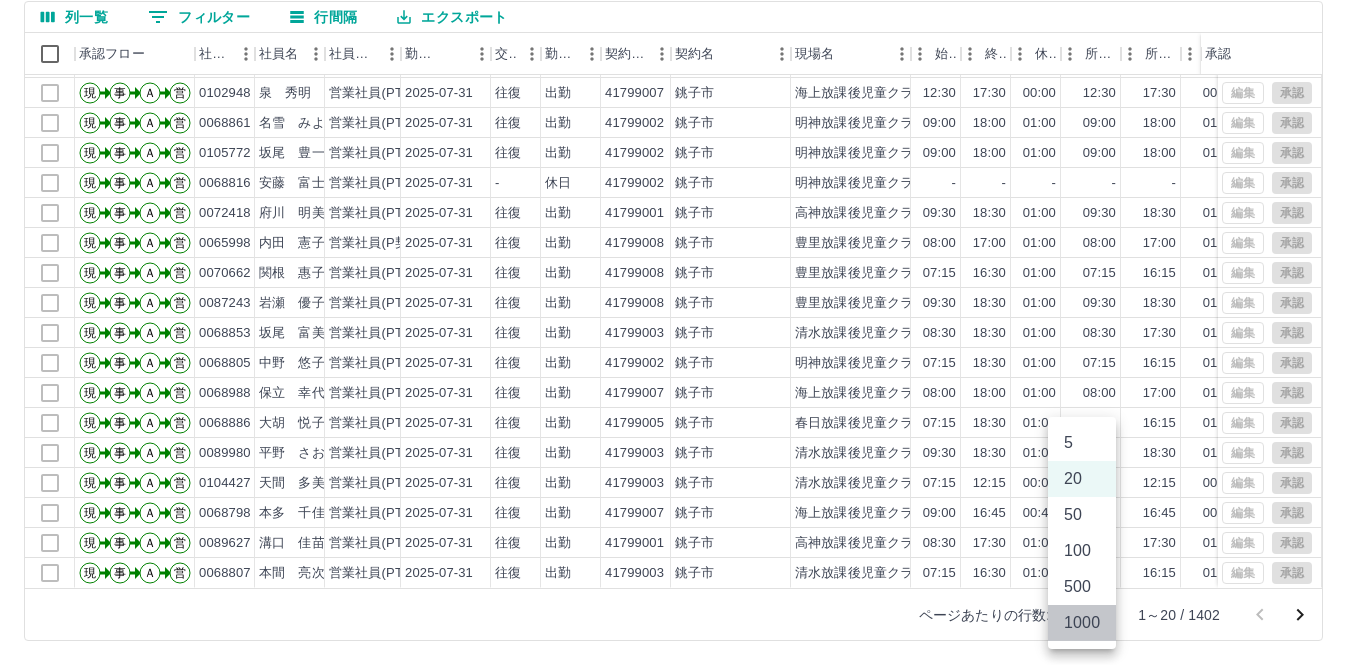 click on "1000" at bounding box center [1082, 623] 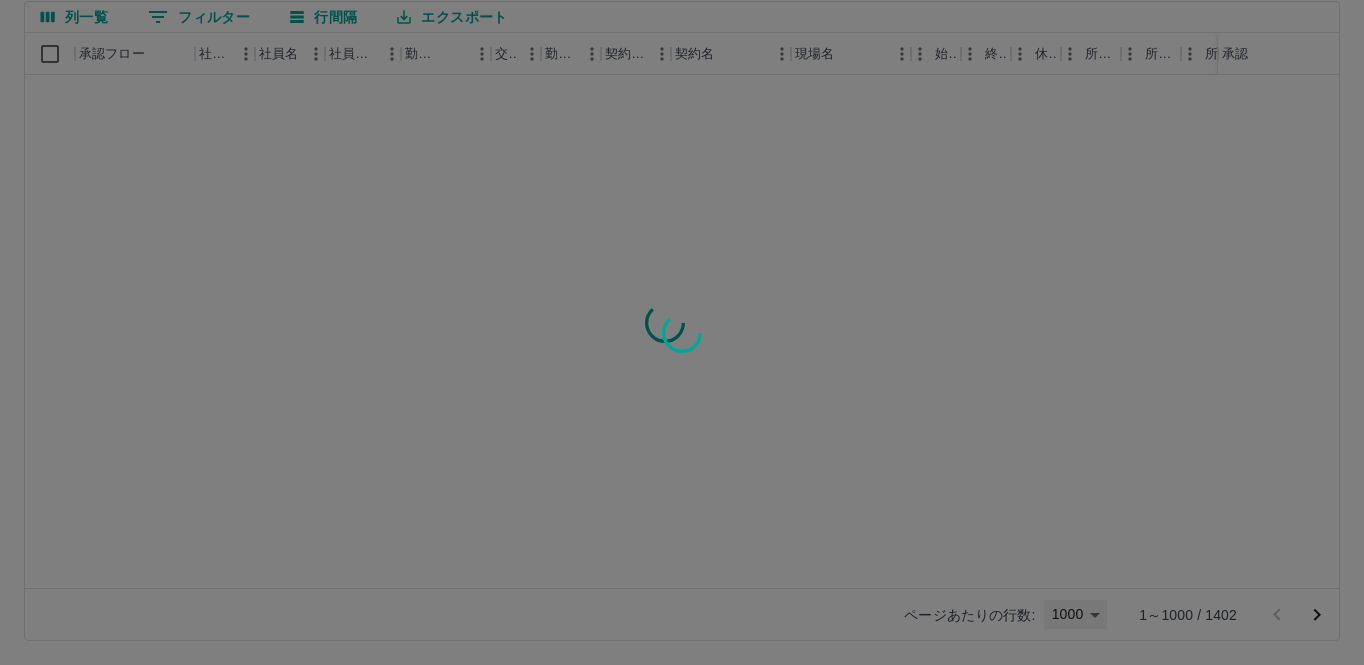 type on "****" 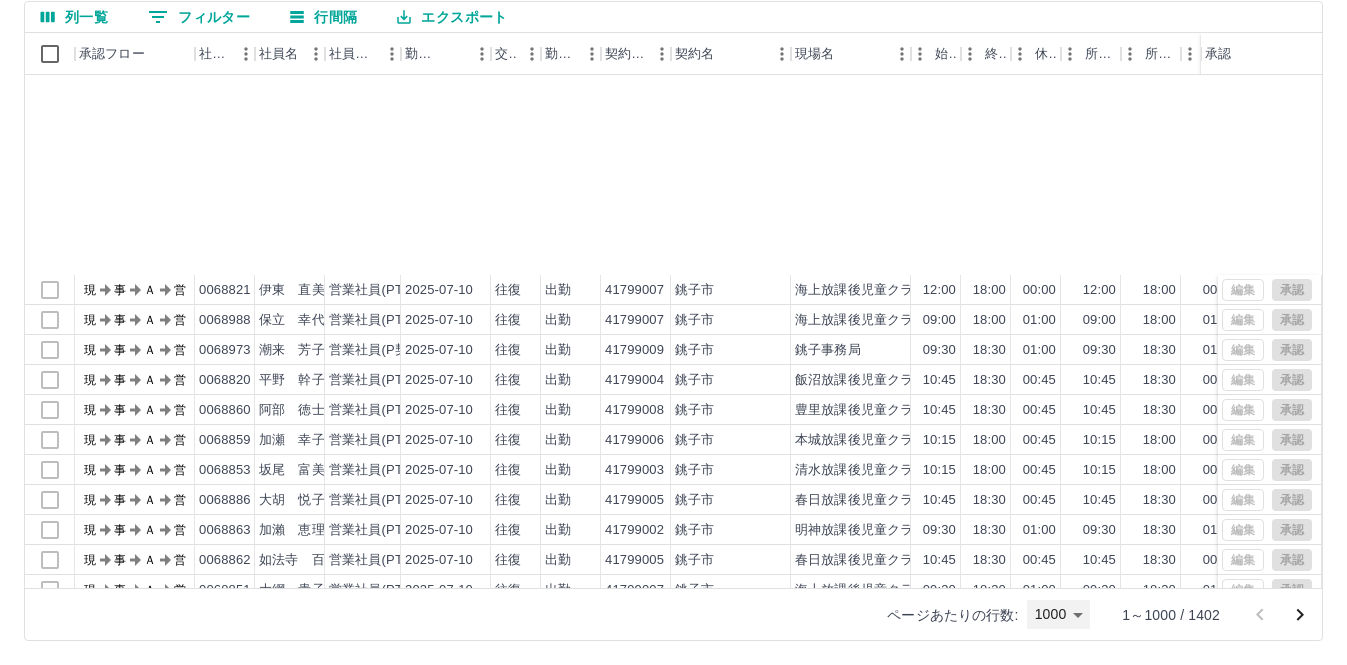 scroll, scrollTop: 29504, scrollLeft: 0, axis: vertical 